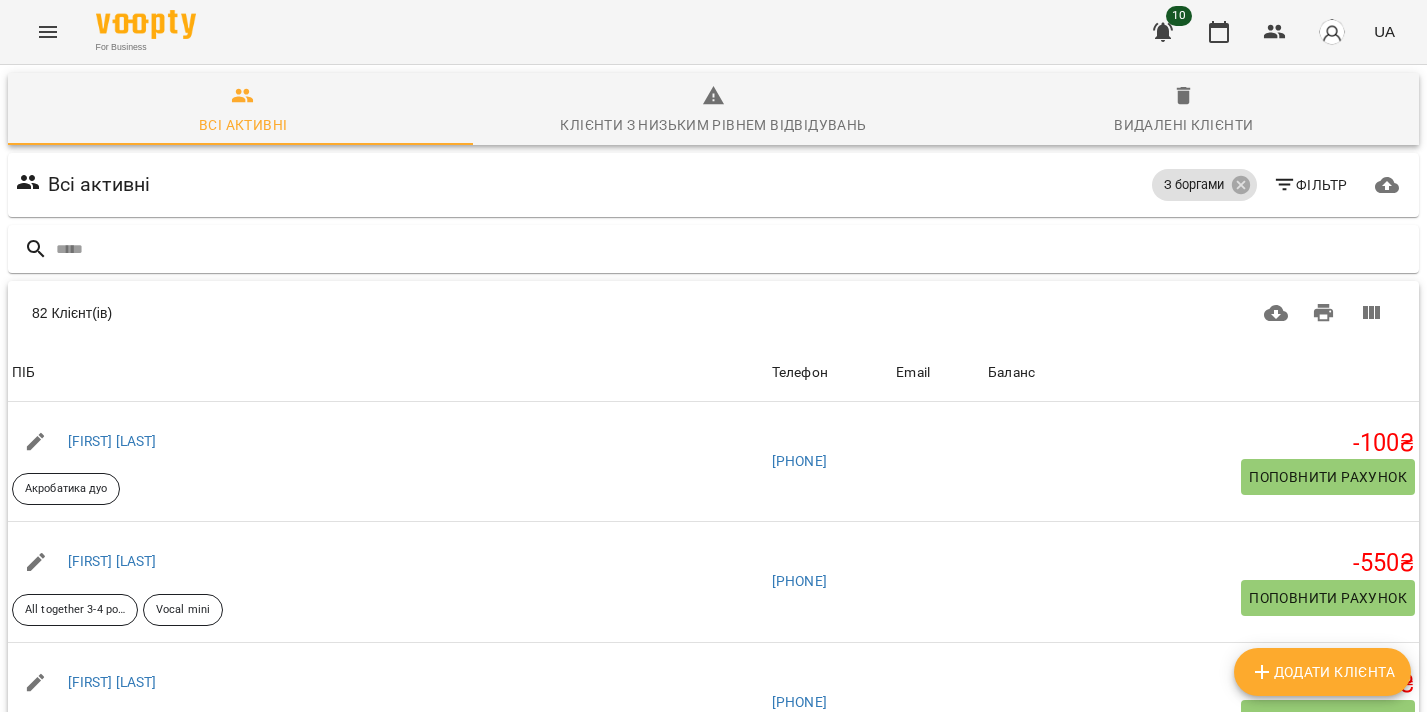scroll, scrollTop: 0, scrollLeft: 0, axis: both 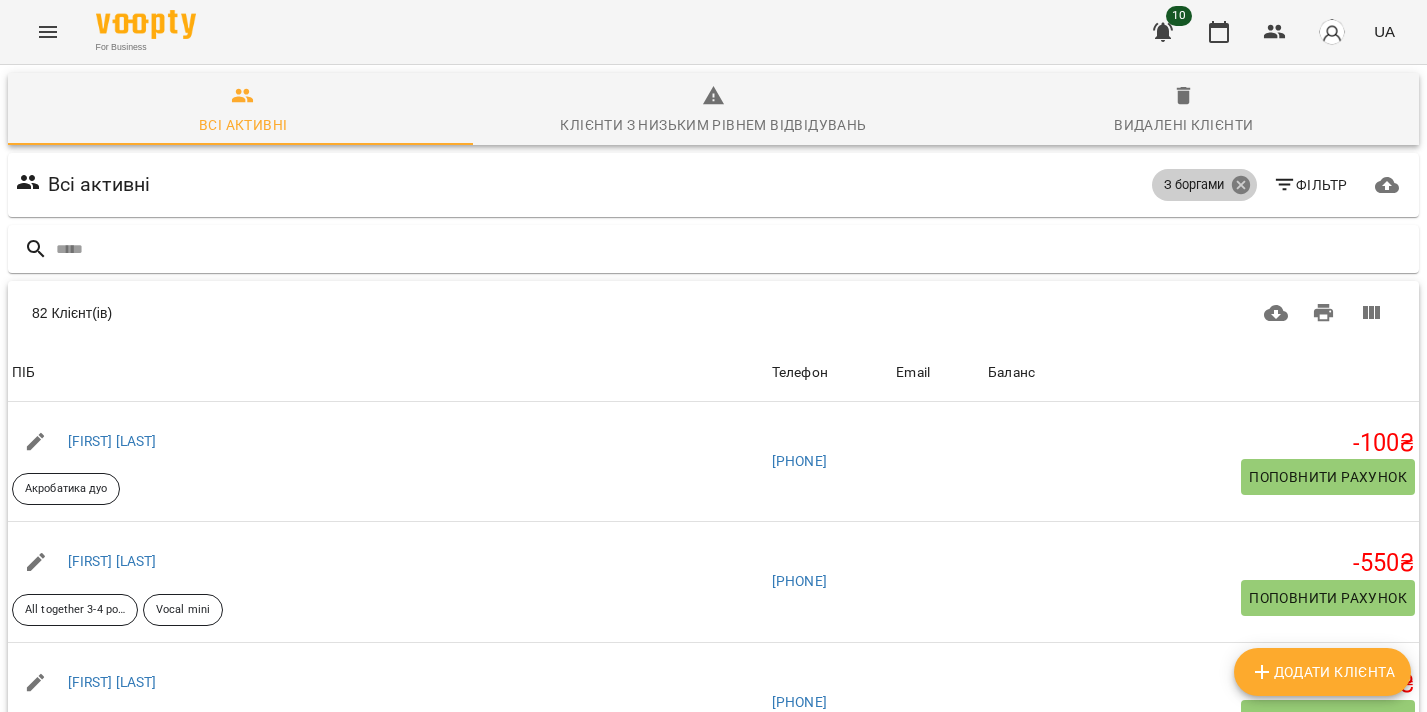 click 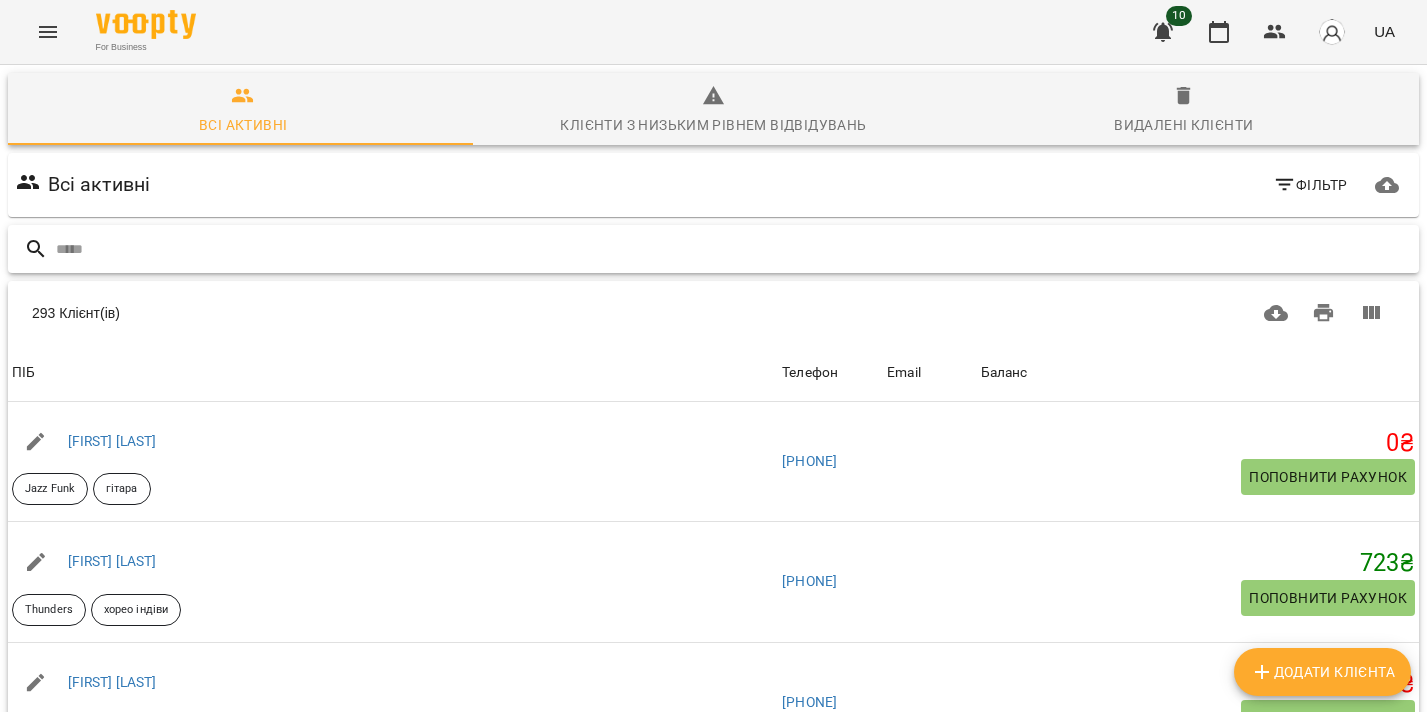 click at bounding box center [733, 249] 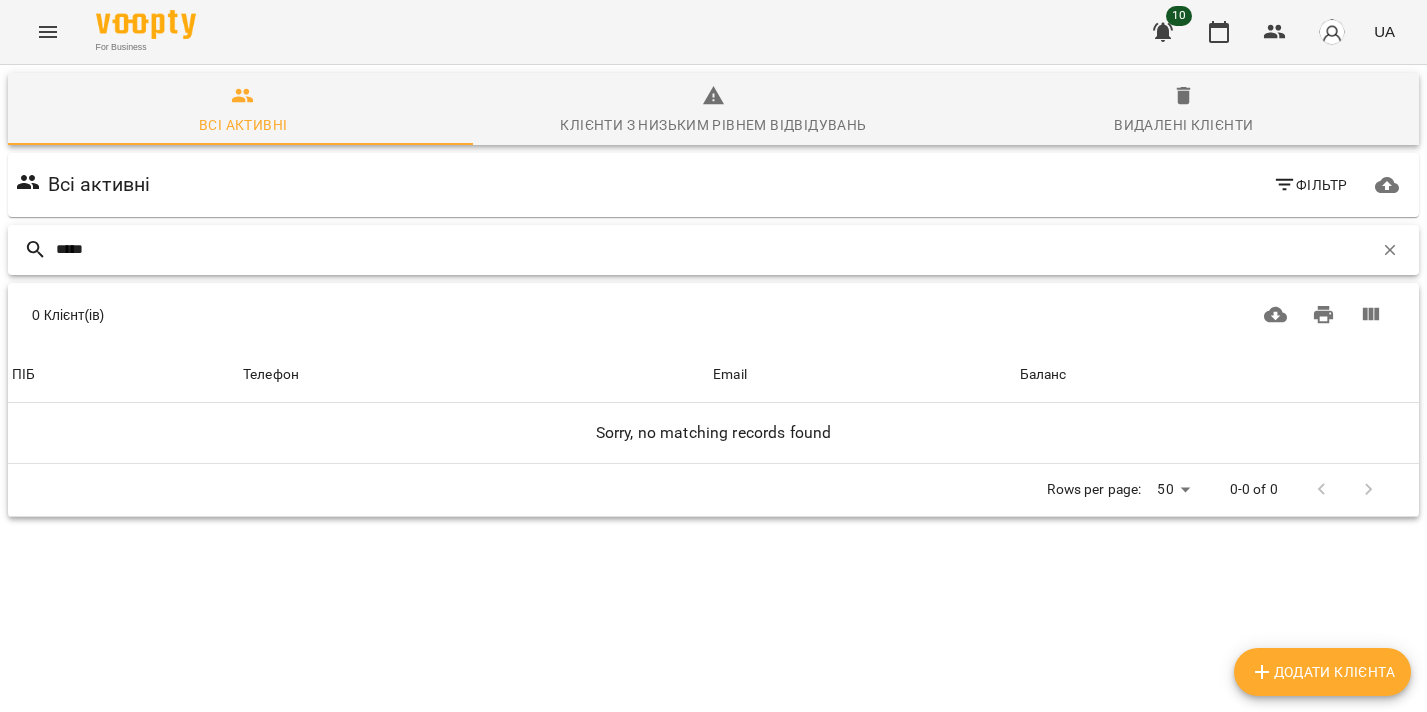 type on "*****" 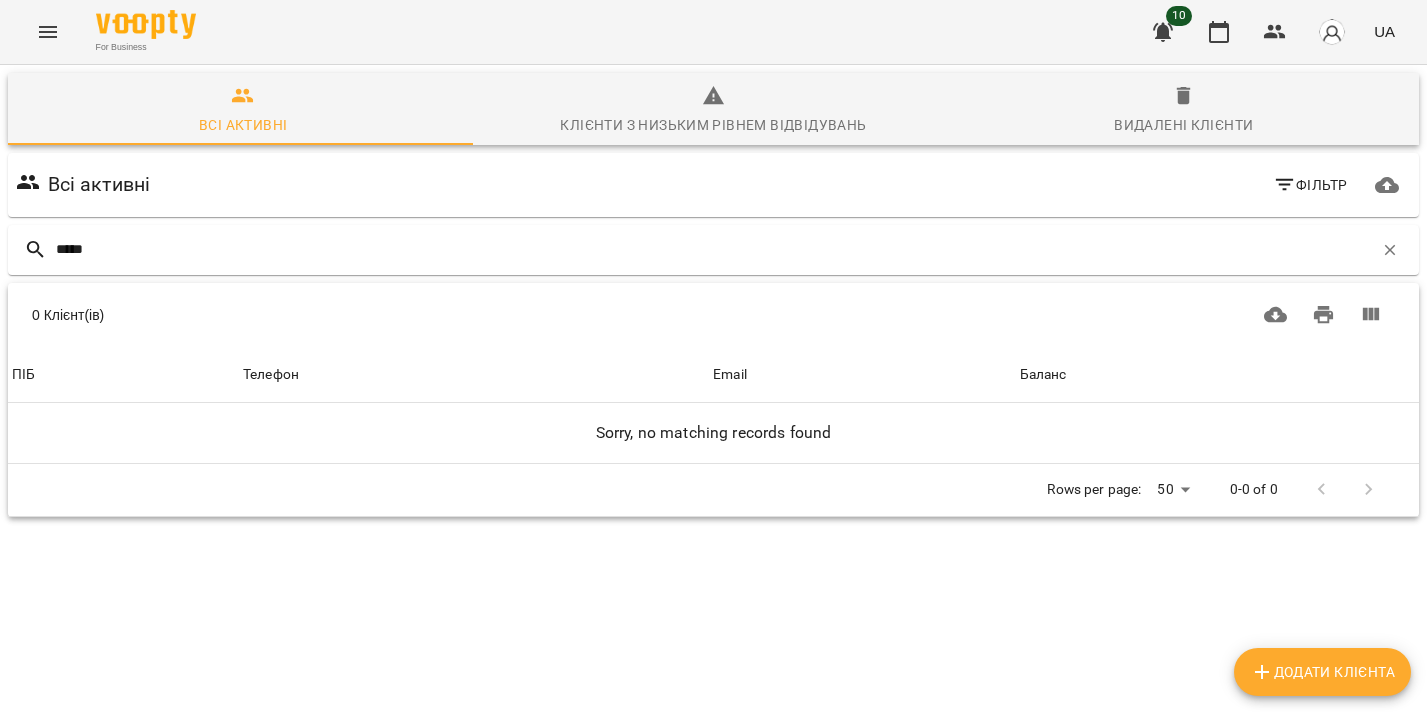 click on "Видалені клієнти" at bounding box center (1184, 111) 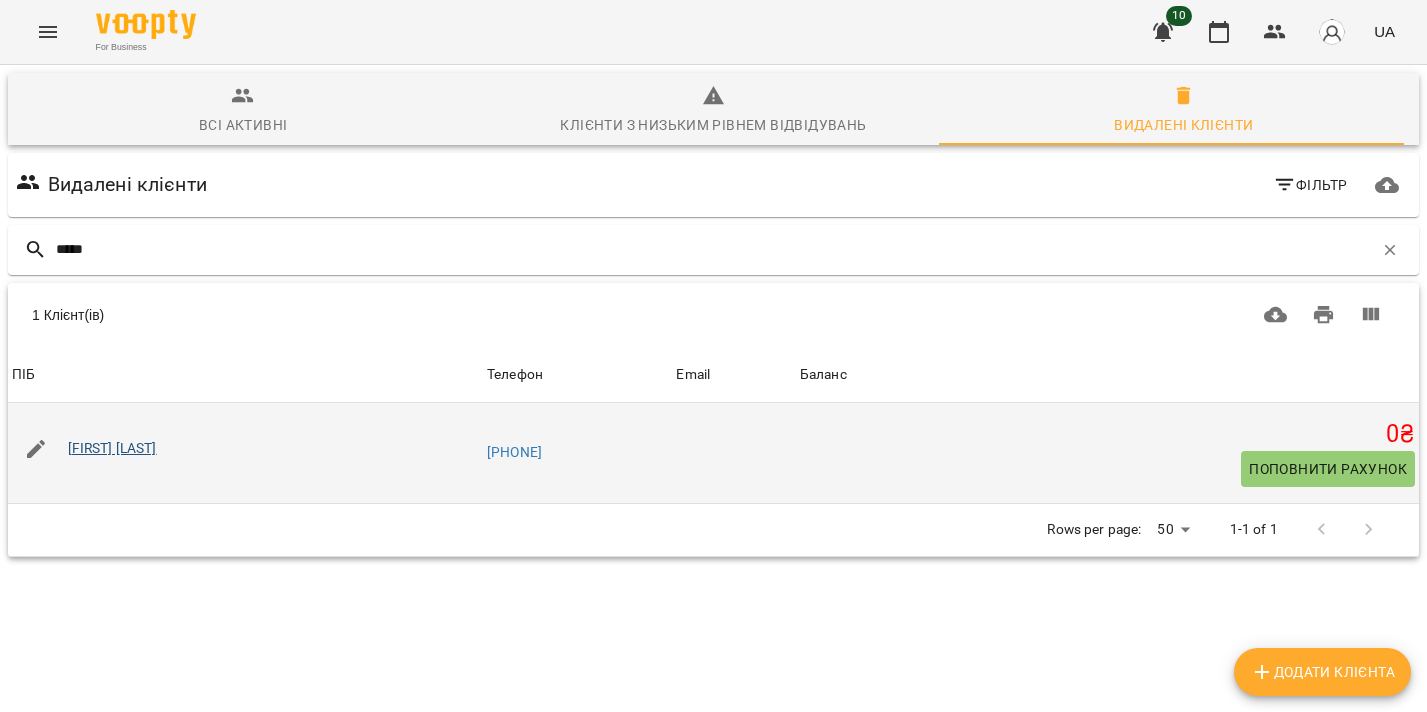 click on "[FIRST] [LAST]" at bounding box center (112, 448) 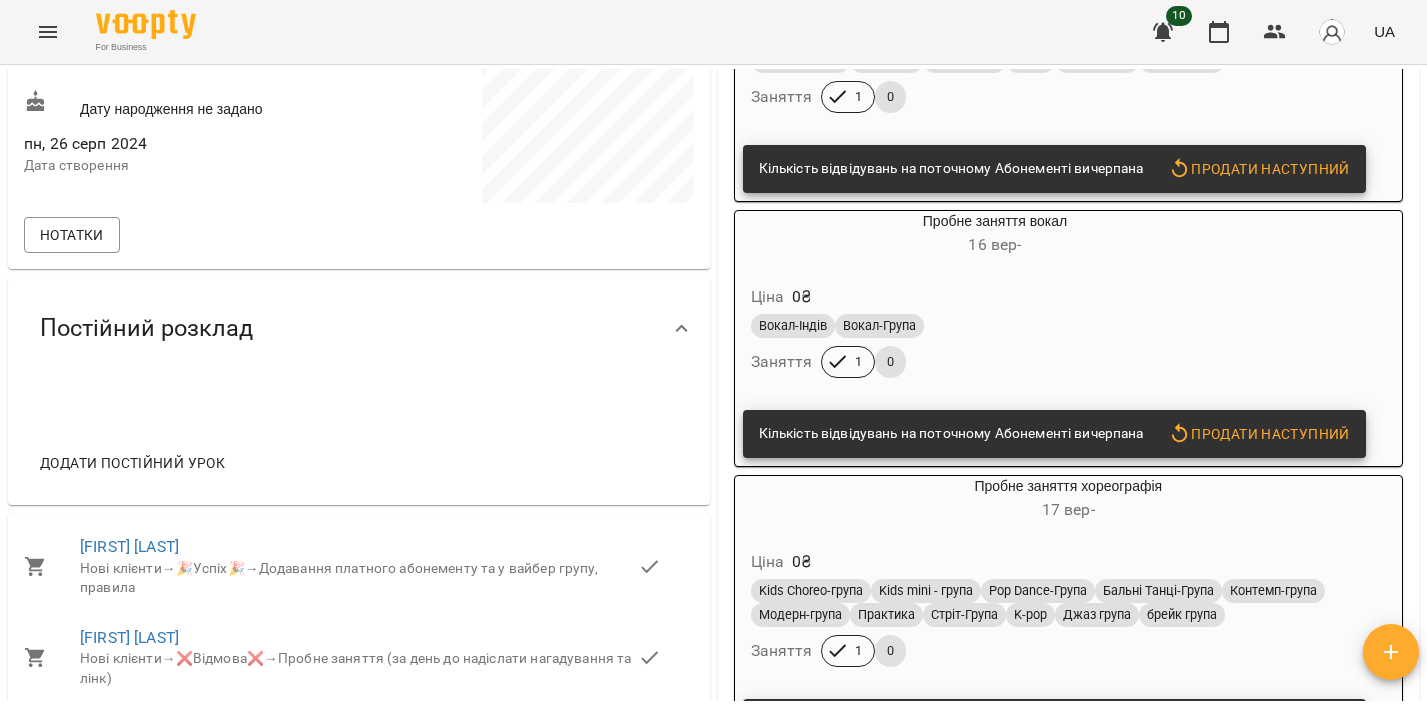 scroll, scrollTop: 0, scrollLeft: 0, axis: both 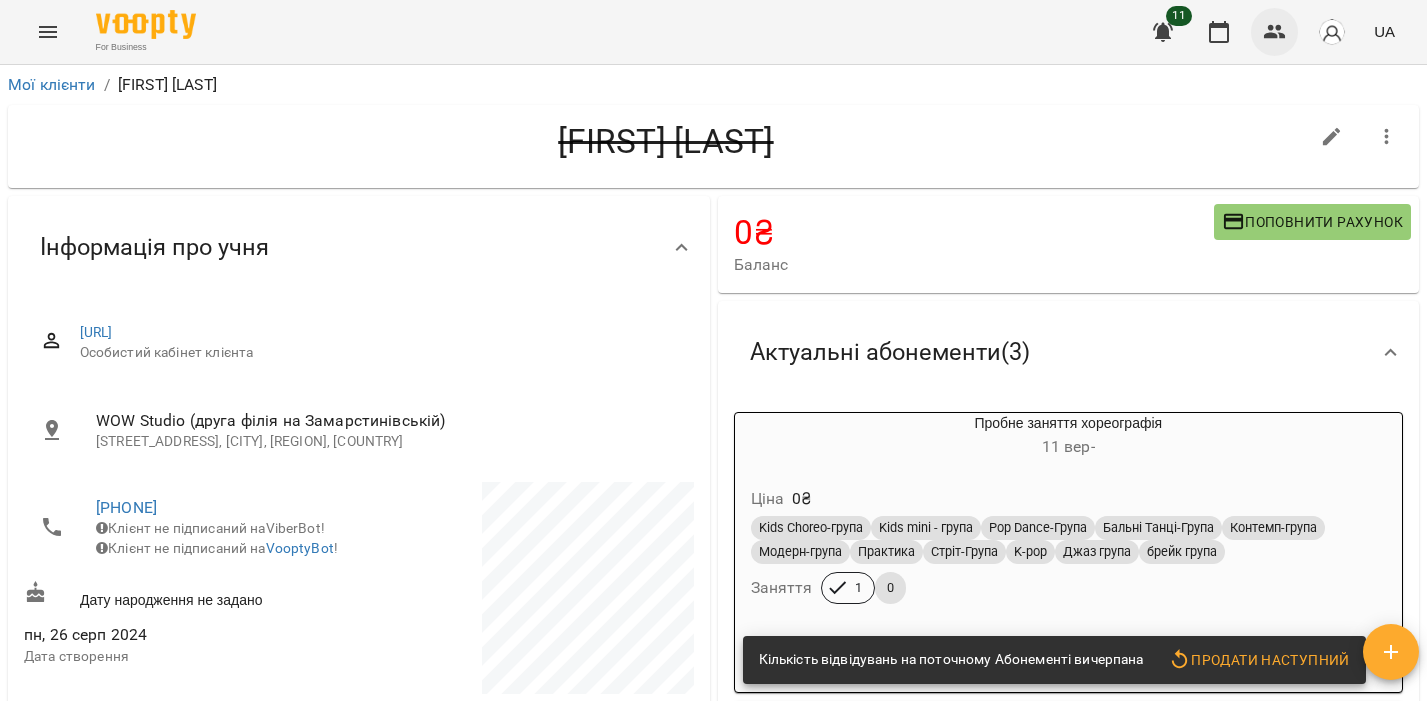 click at bounding box center (1275, 32) 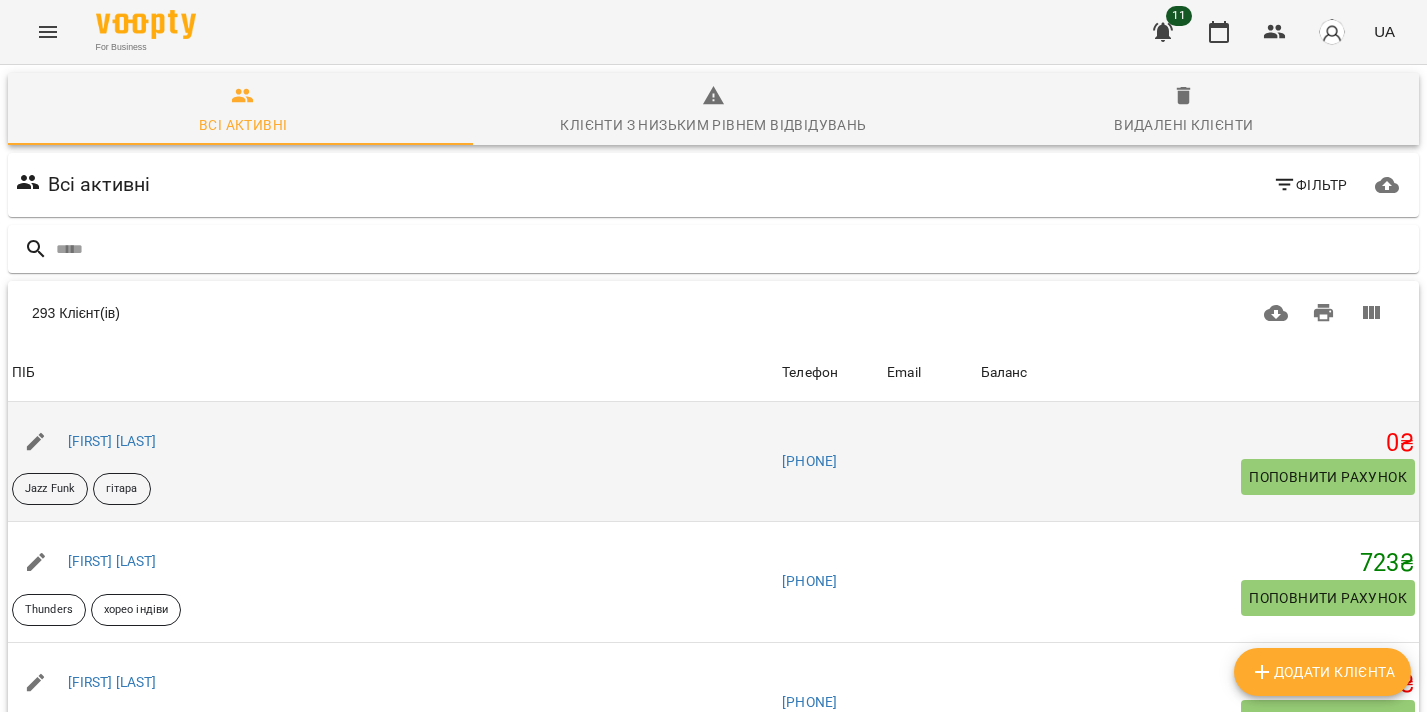 scroll, scrollTop: 4, scrollLeft: 0, axis: vertical 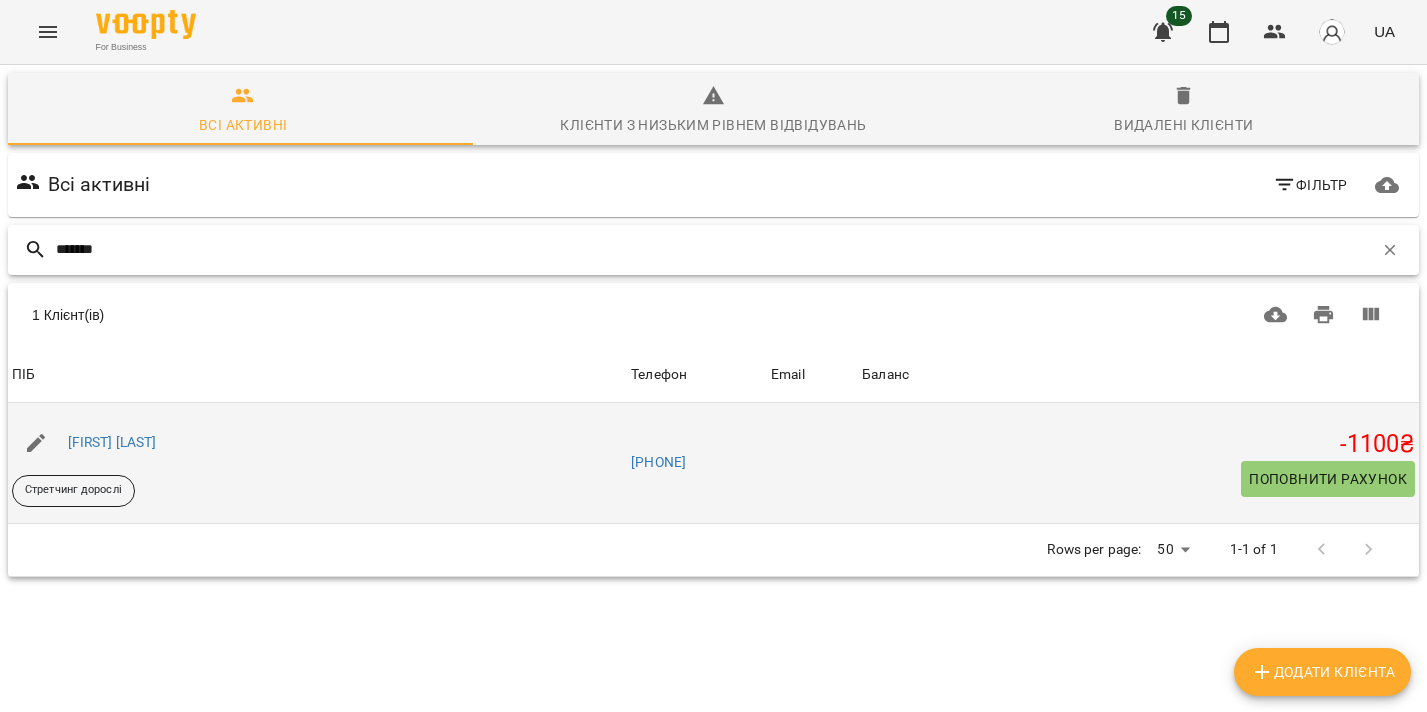 type on "*******" 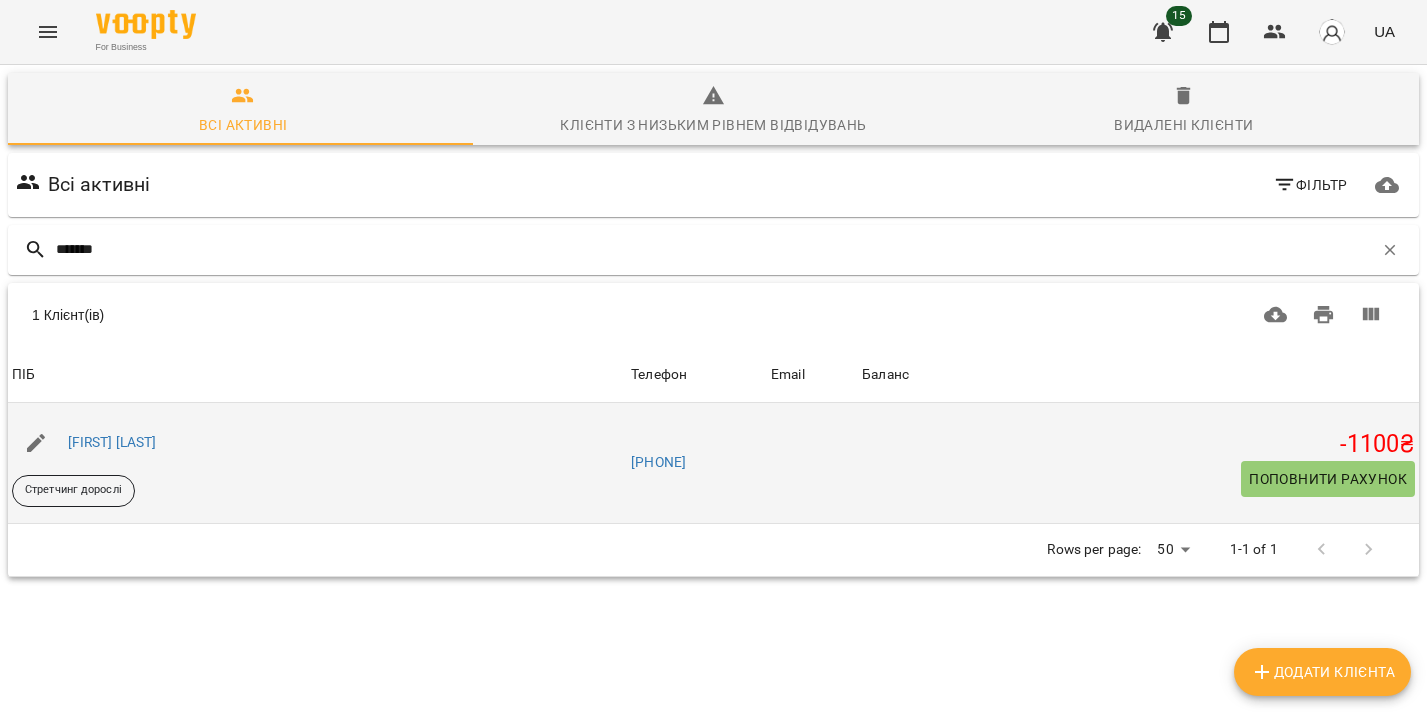 click on "Поповнити рахунок" at bounding box center (1328, 479) 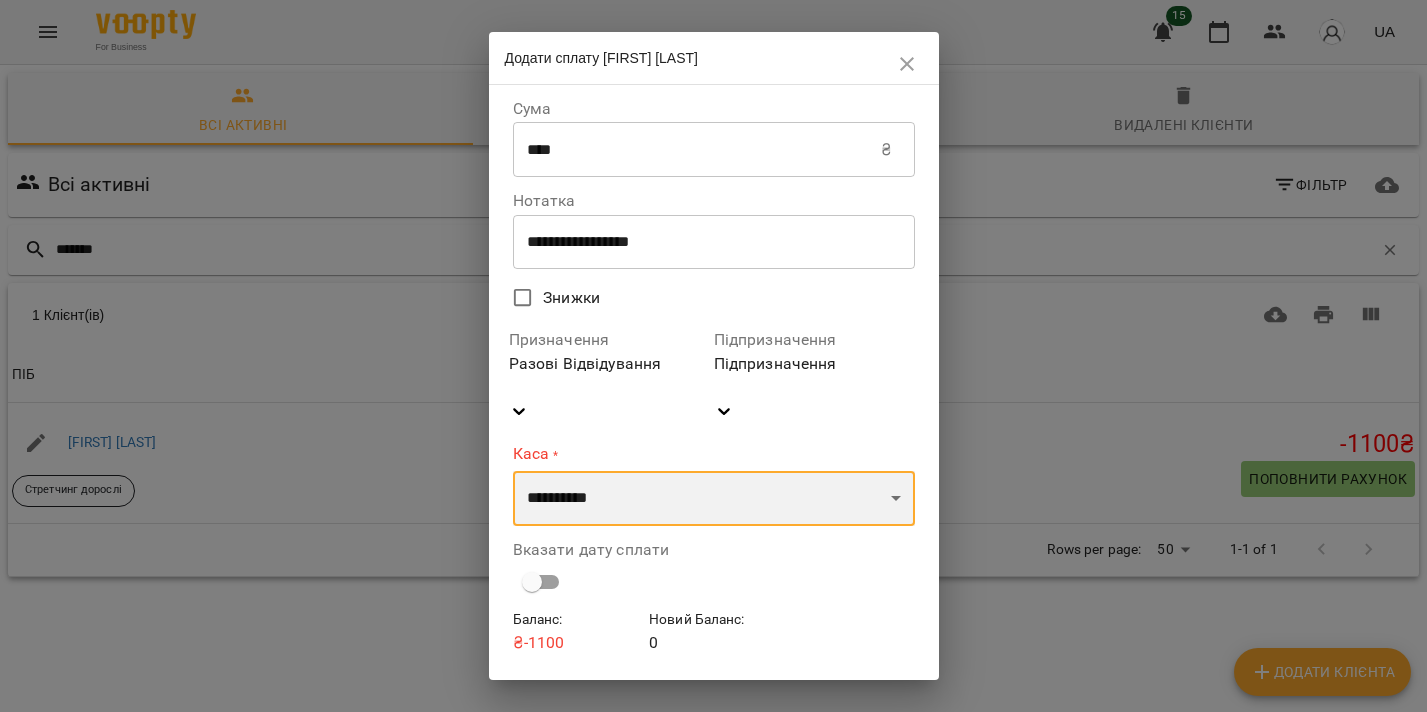 select on "****" 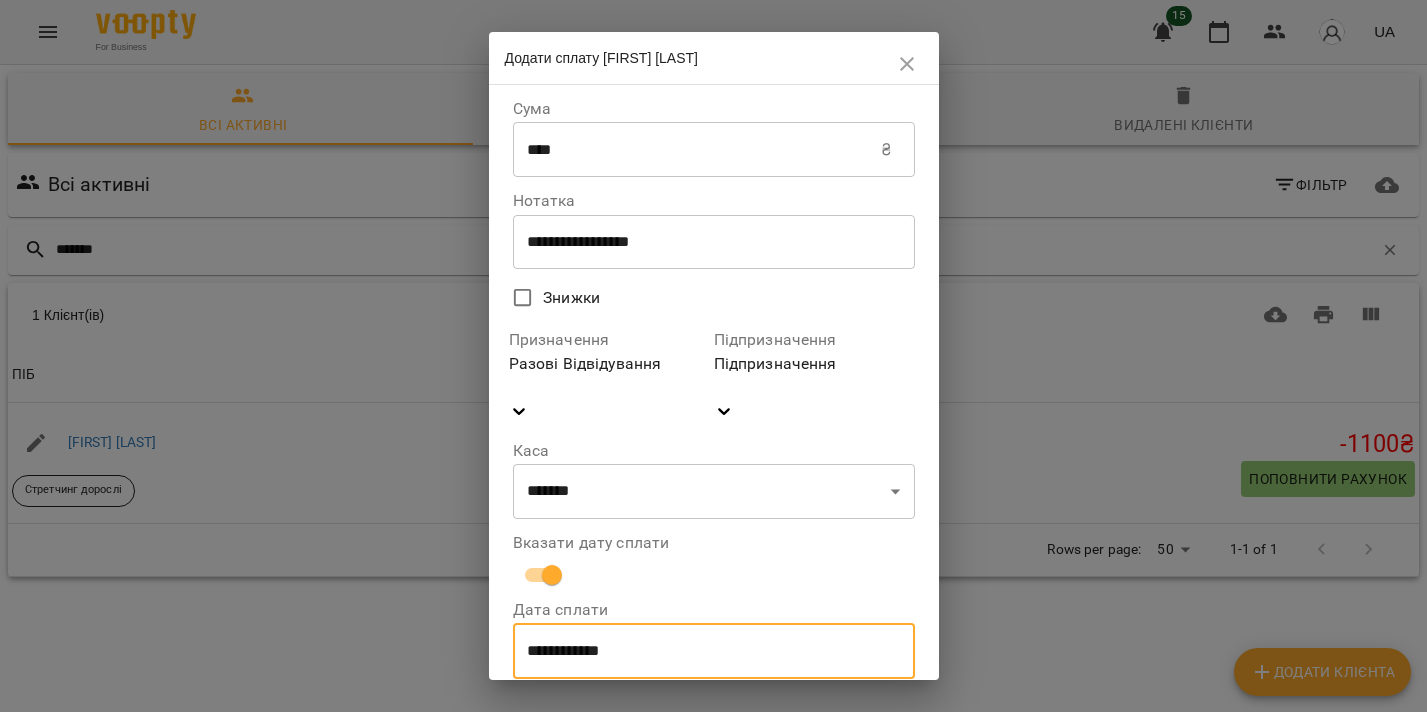 click on "**********" at bounding box center [714, 651] 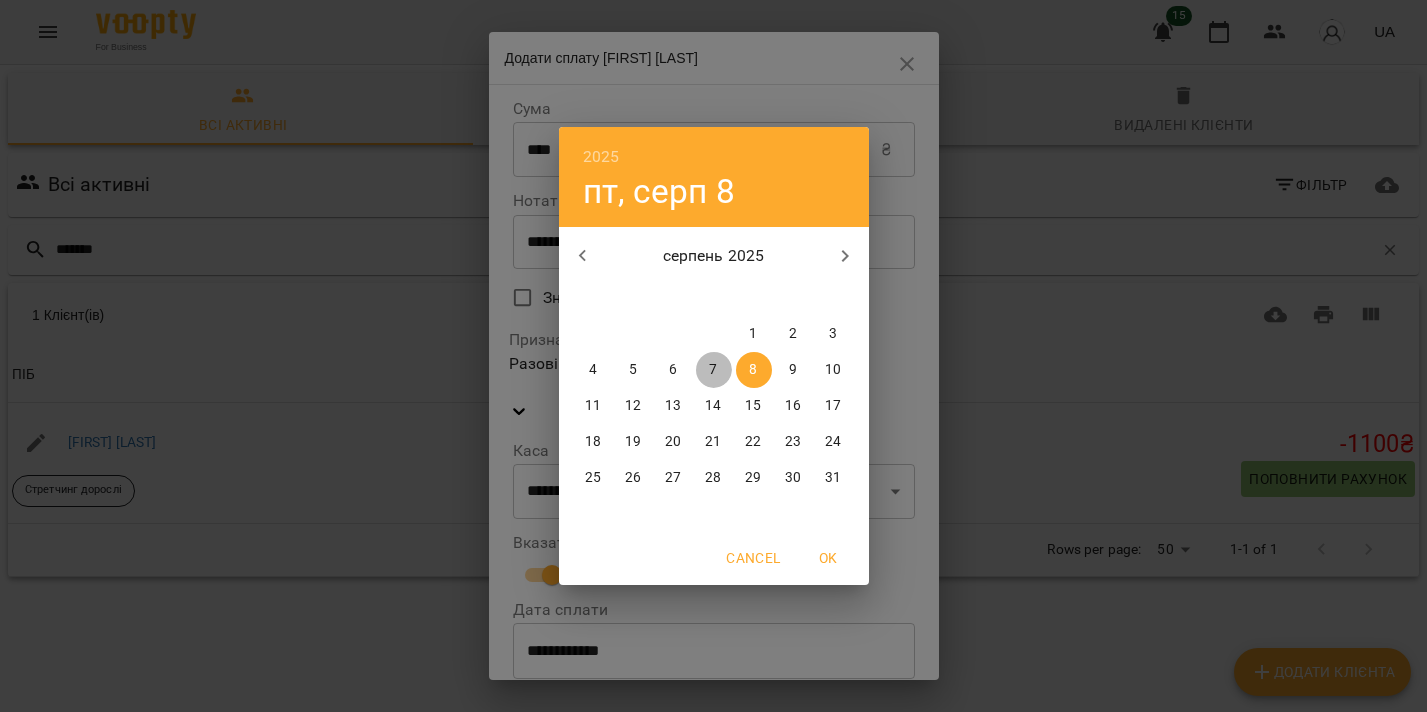 click on "7" at bounding box center (713, 370) 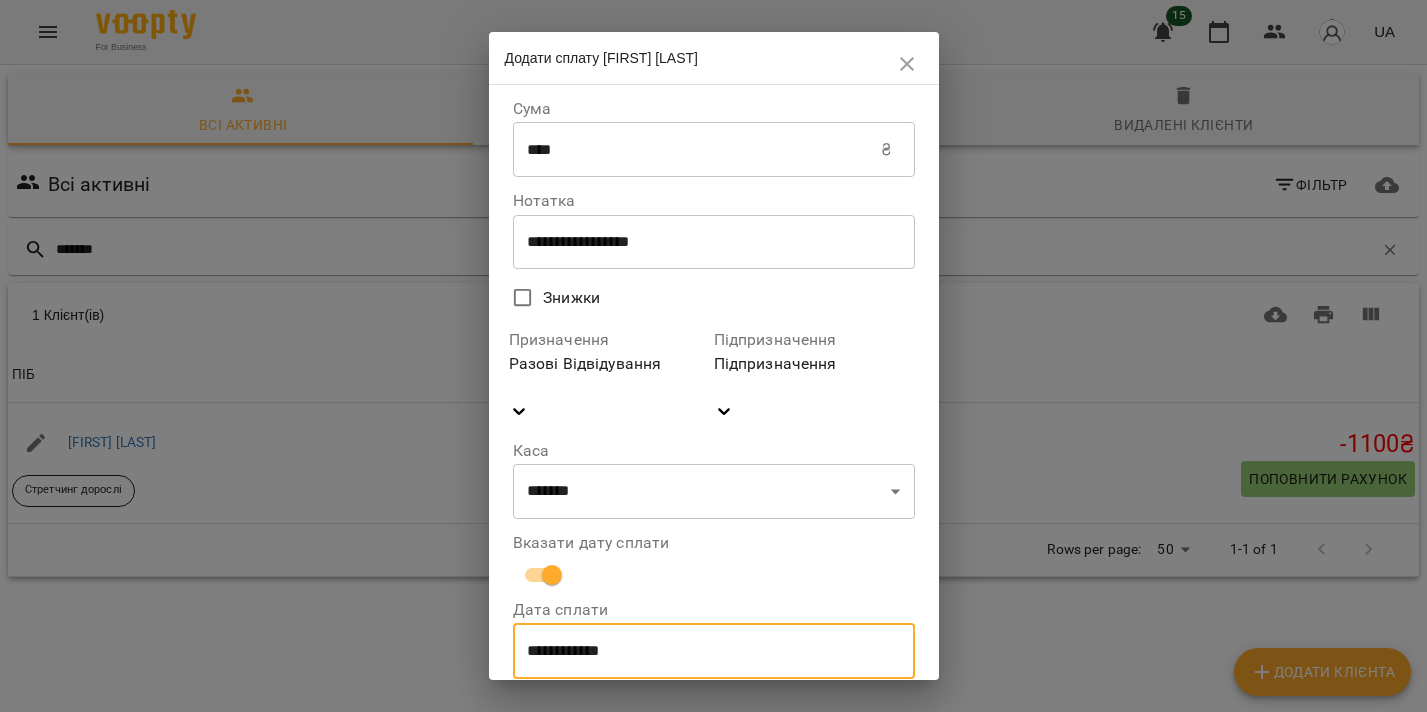 scroll, scrollTop: 96, scrollLeft: 0, axis: vertical 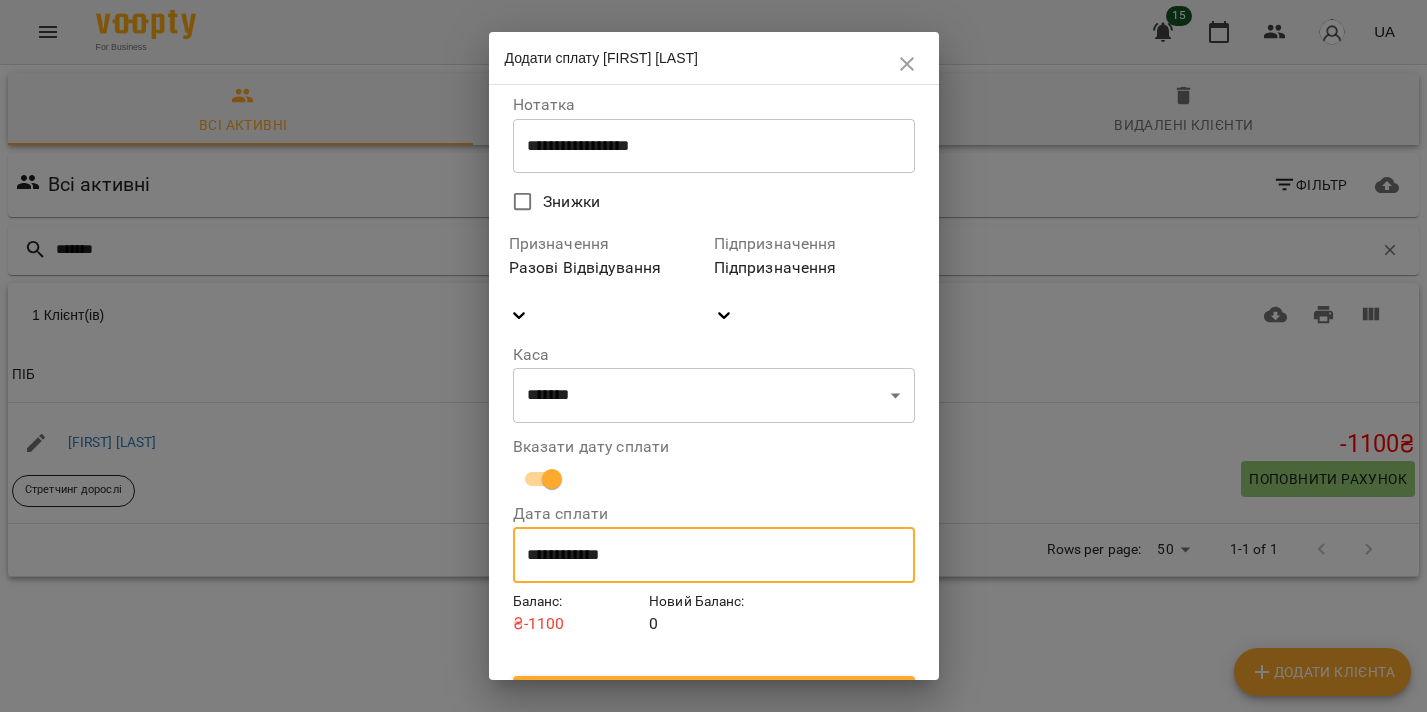 click on "Підтвердити" at bounding box center (714, 694) 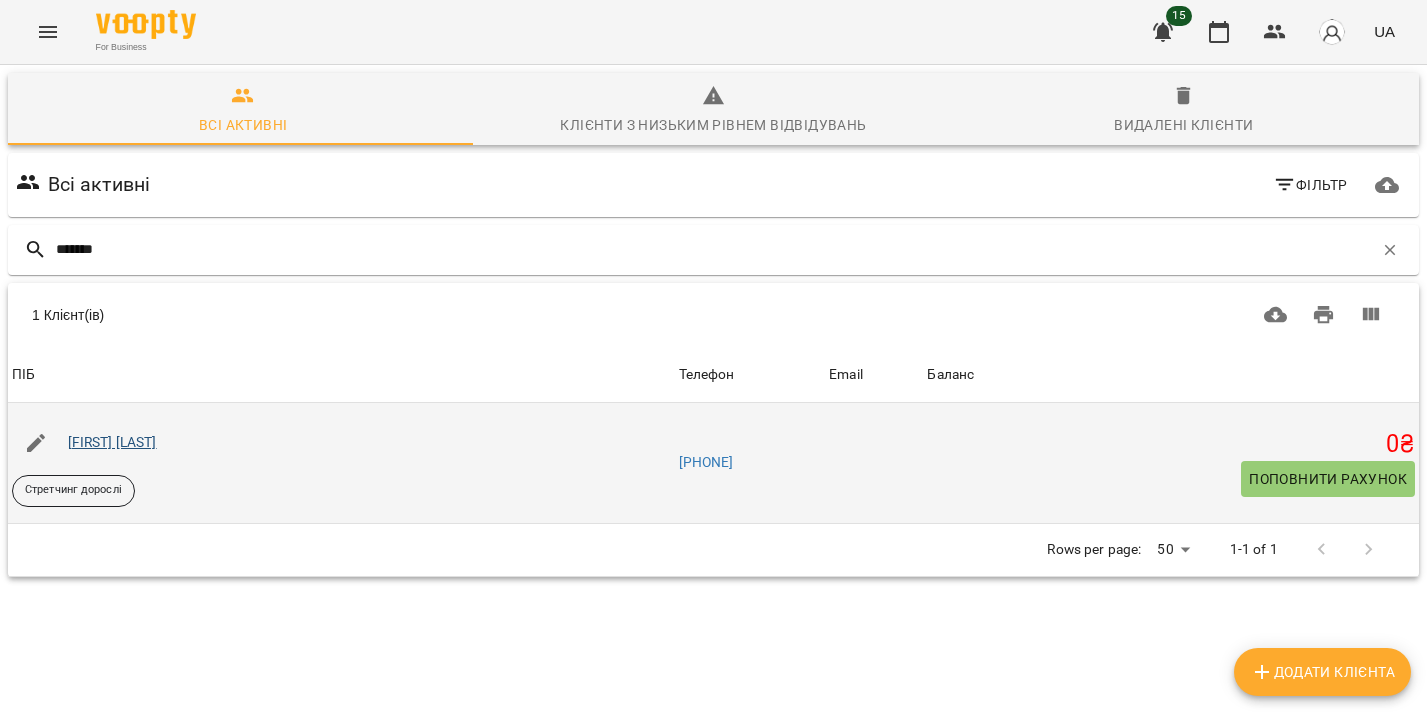 click on "[FIRST] [LAST]" at bounding box center (112, 442) 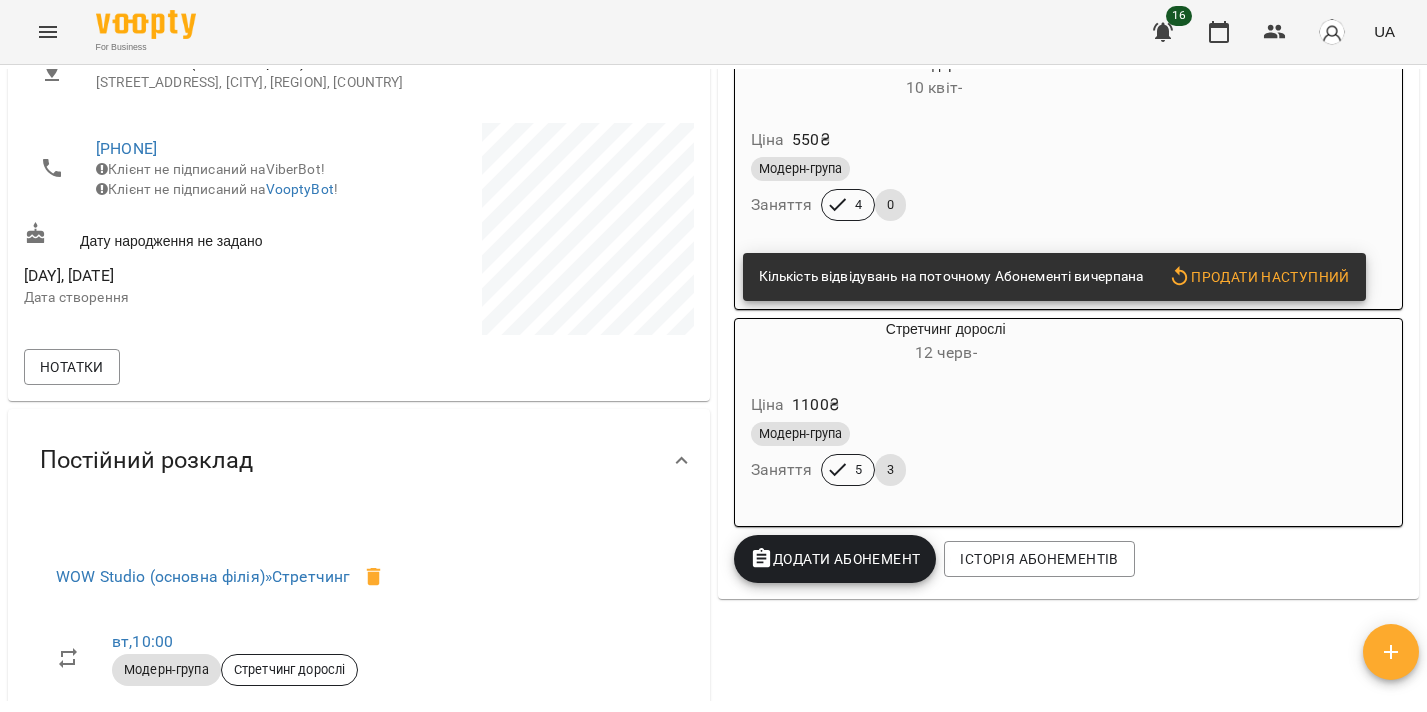 scroll, scrollTop: 0, scrollLeft: 0, axis: both 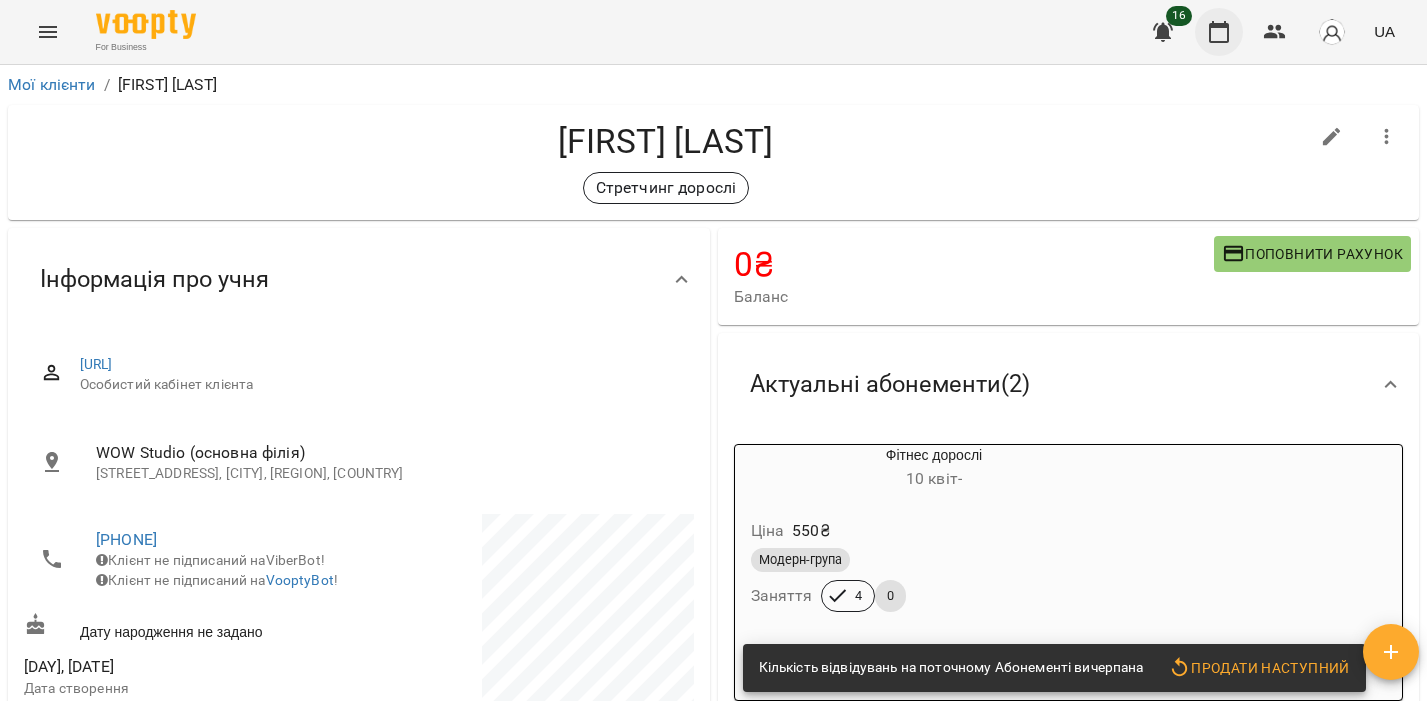 click 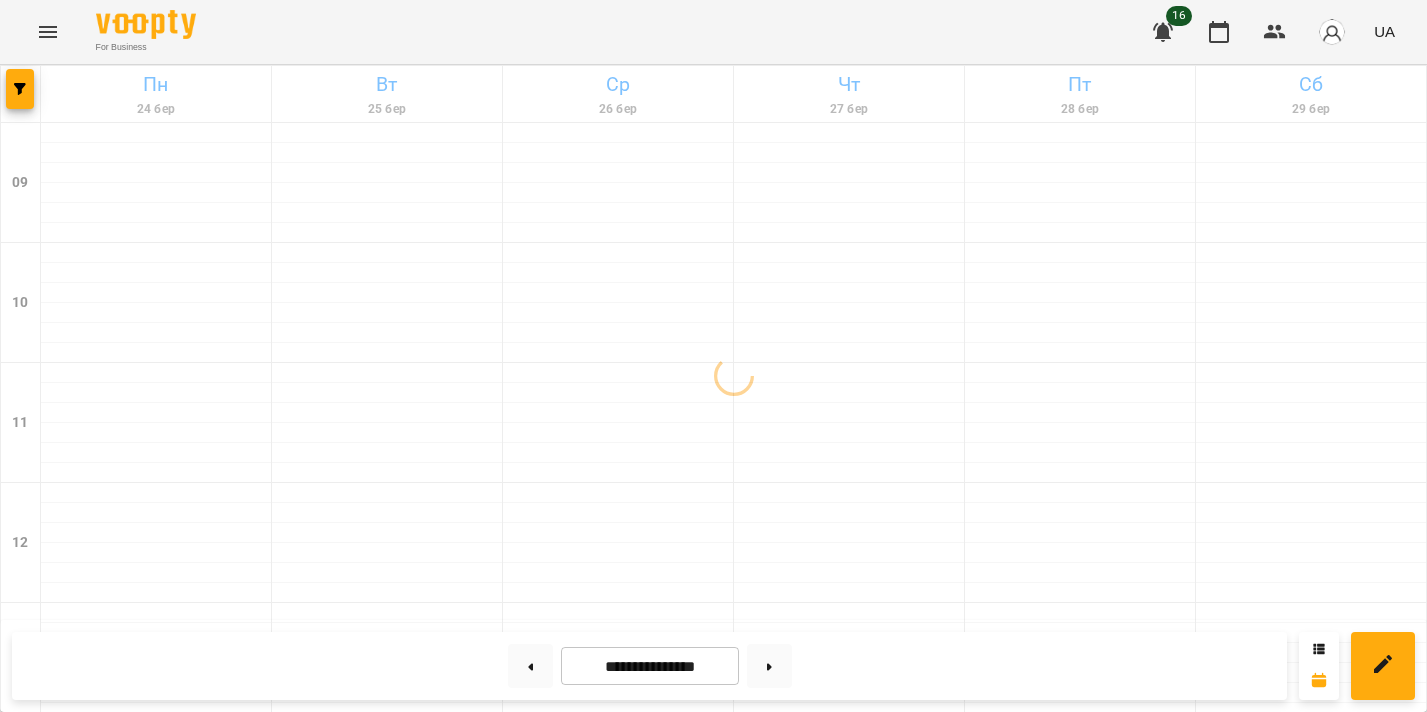 click on "16" at bounding box center (1179, 16) 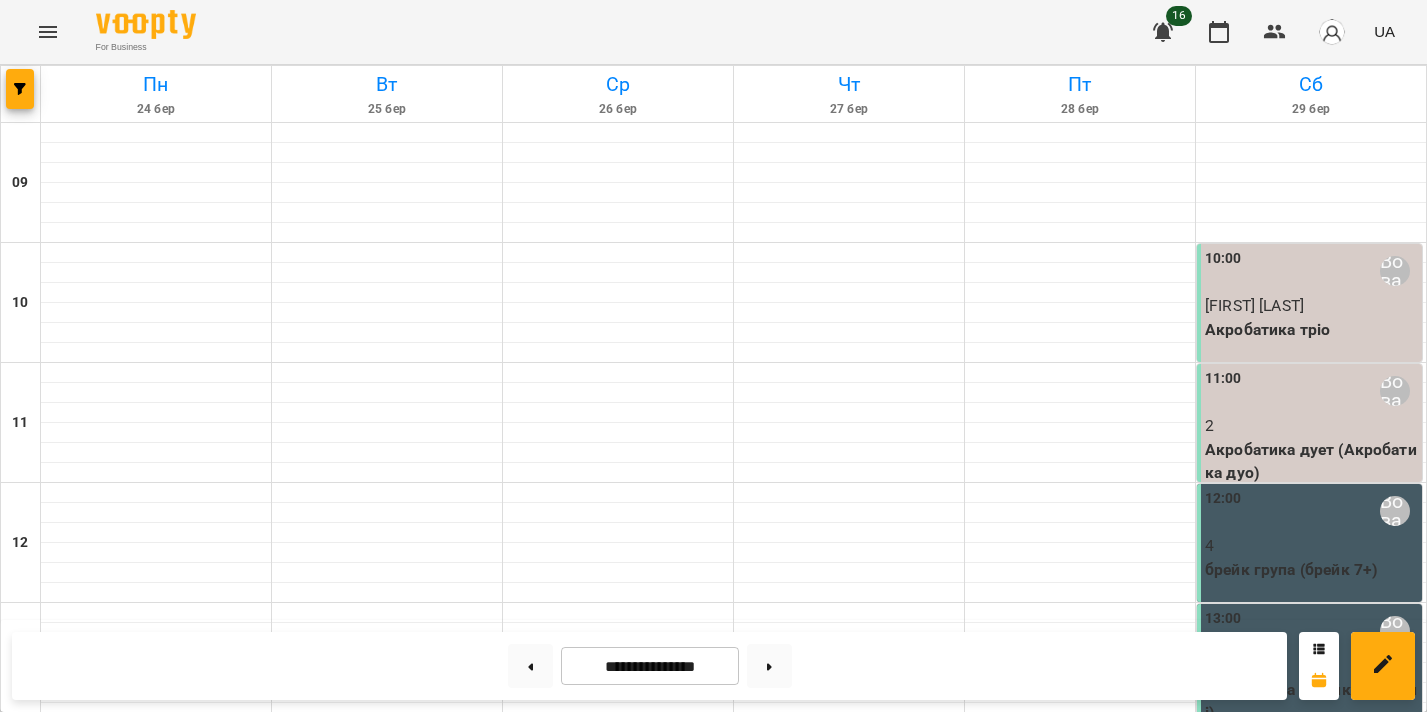 click 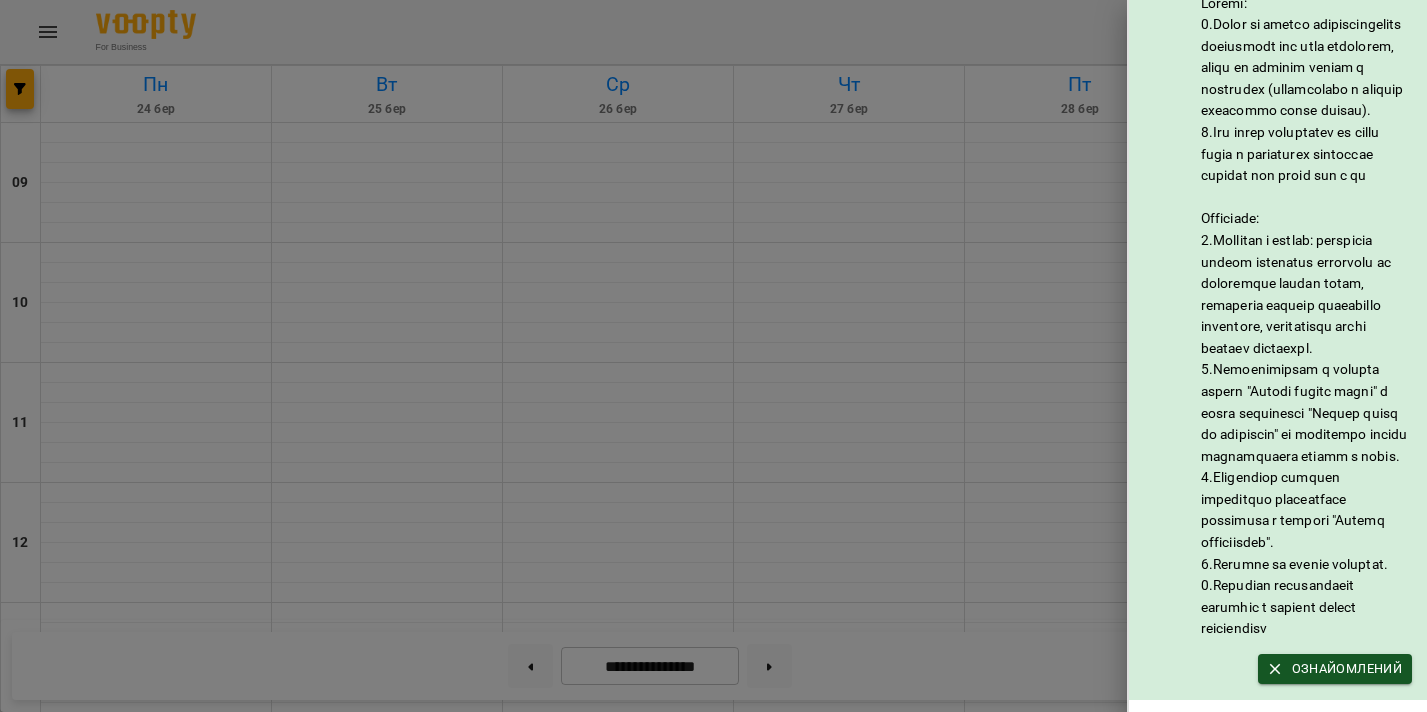 scroll, scrollTop: 263, scrollLeft: 0, axis: vertical 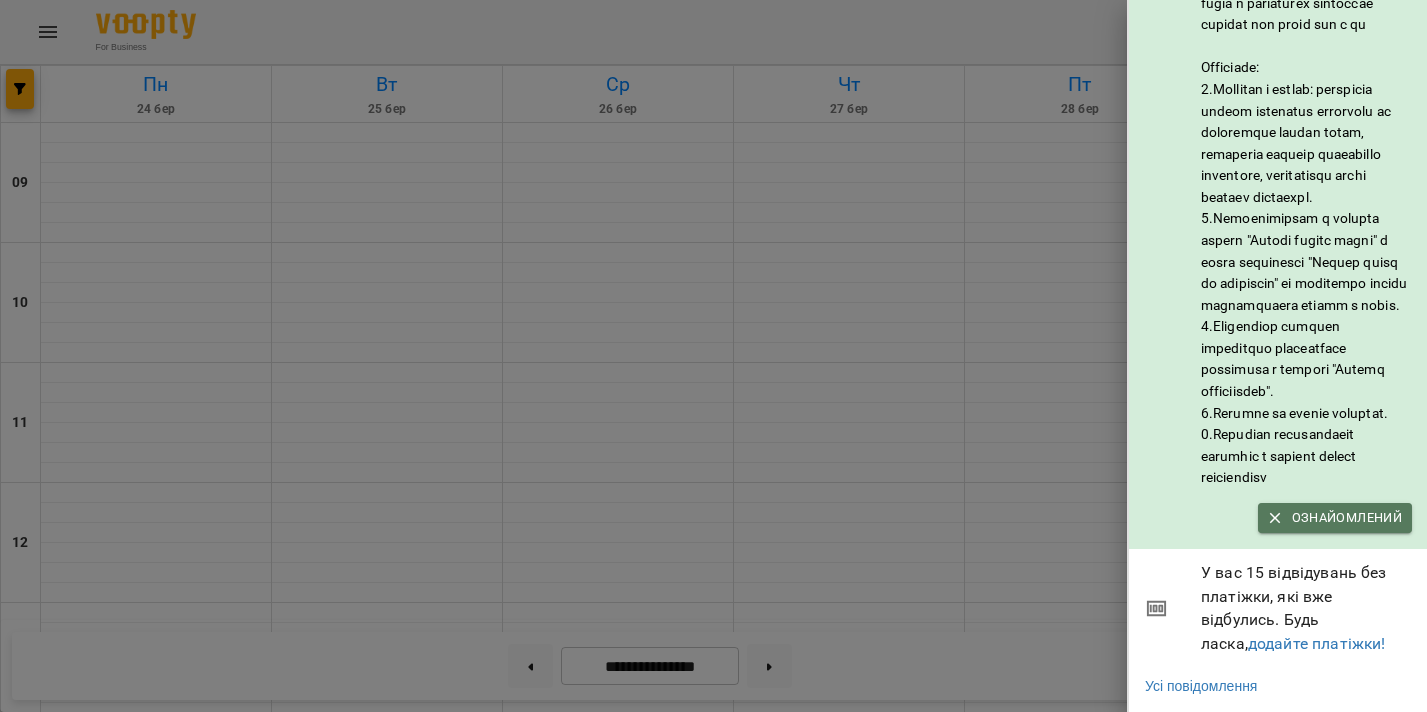 click on "Ознайомлений" at bounding box center [1335, 518] 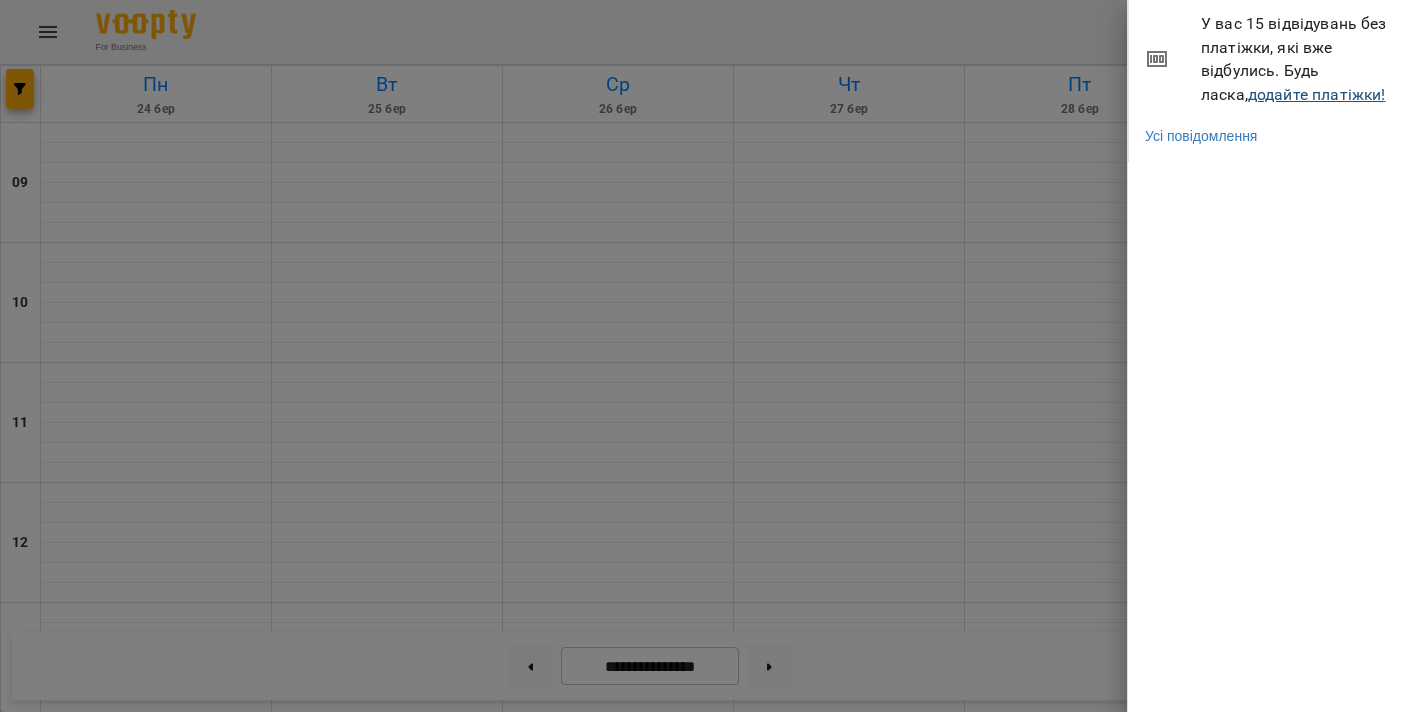 click on "додайте платіжки!" at bounding box center (1317, 94) 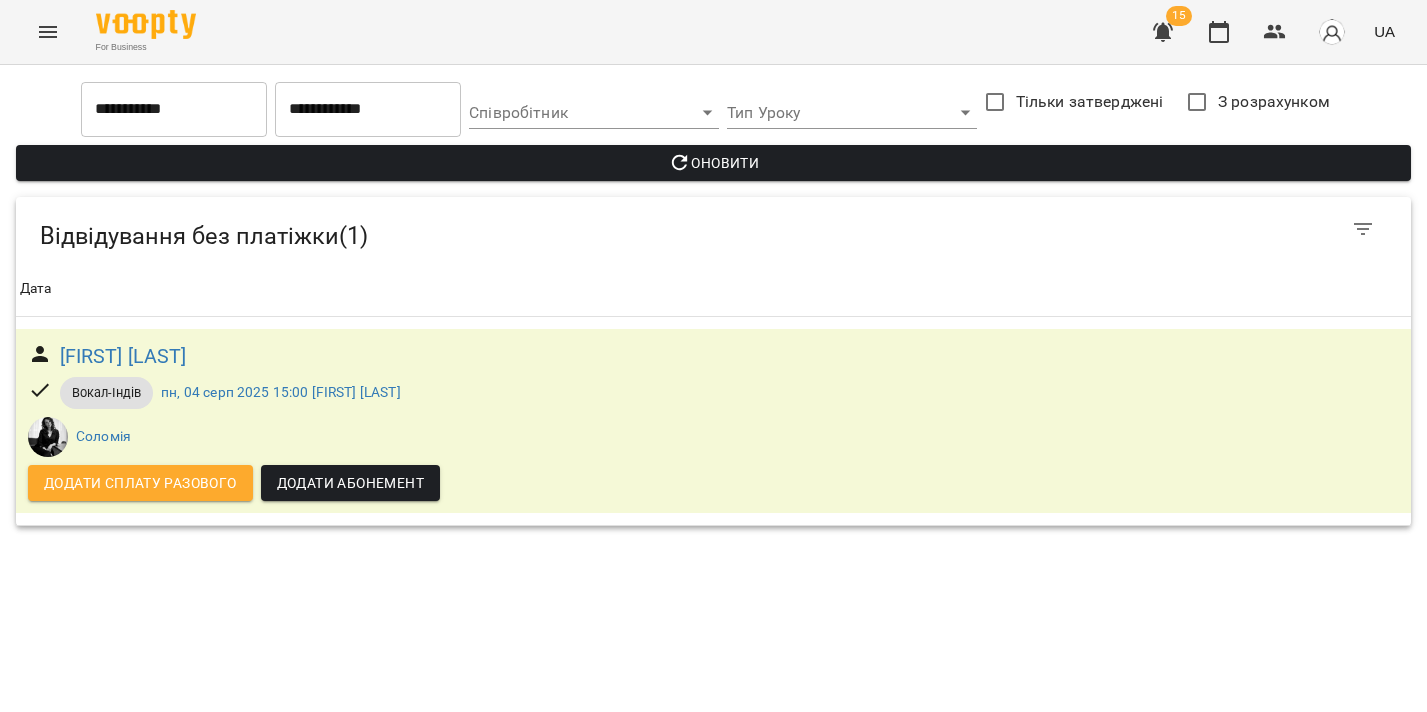 click on "For Business 15 UA" at bounding box center [713, 32] 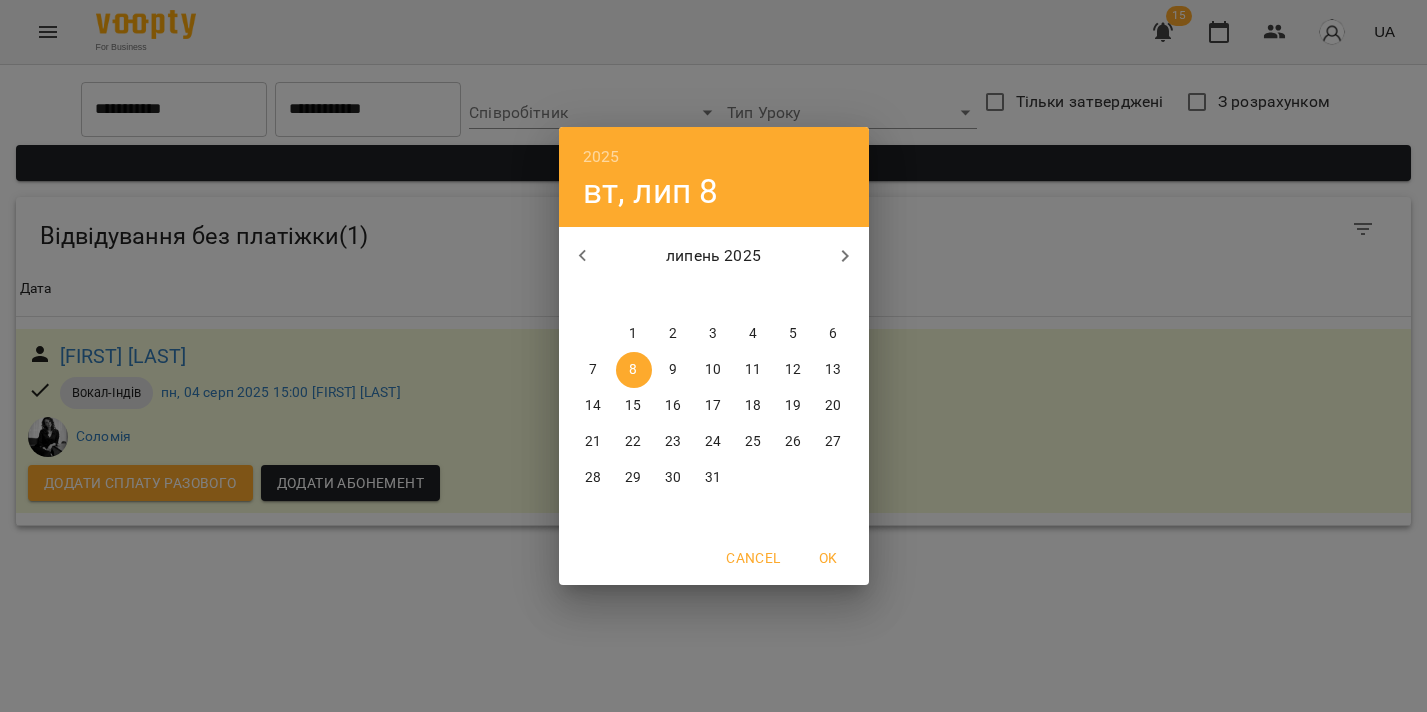 click at bounding box center (583, 256) 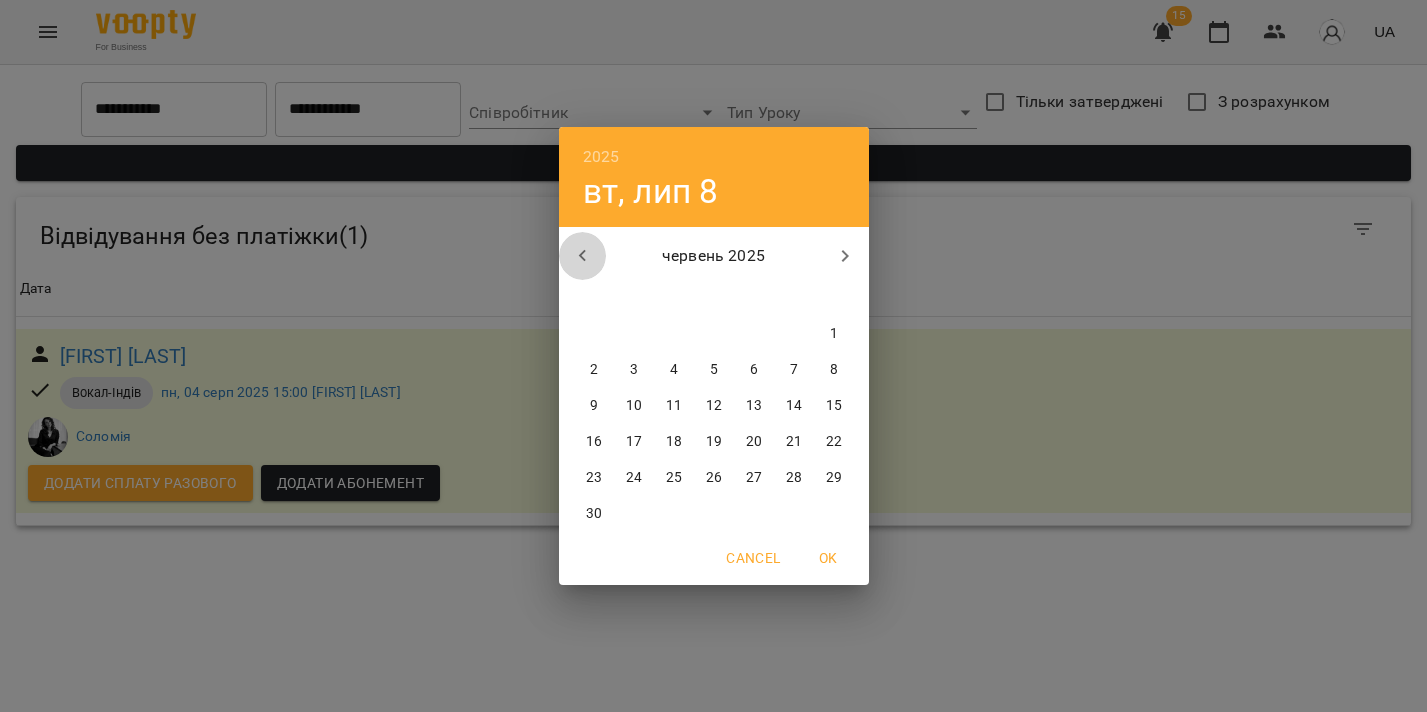 click at bounding box center [583, 256] 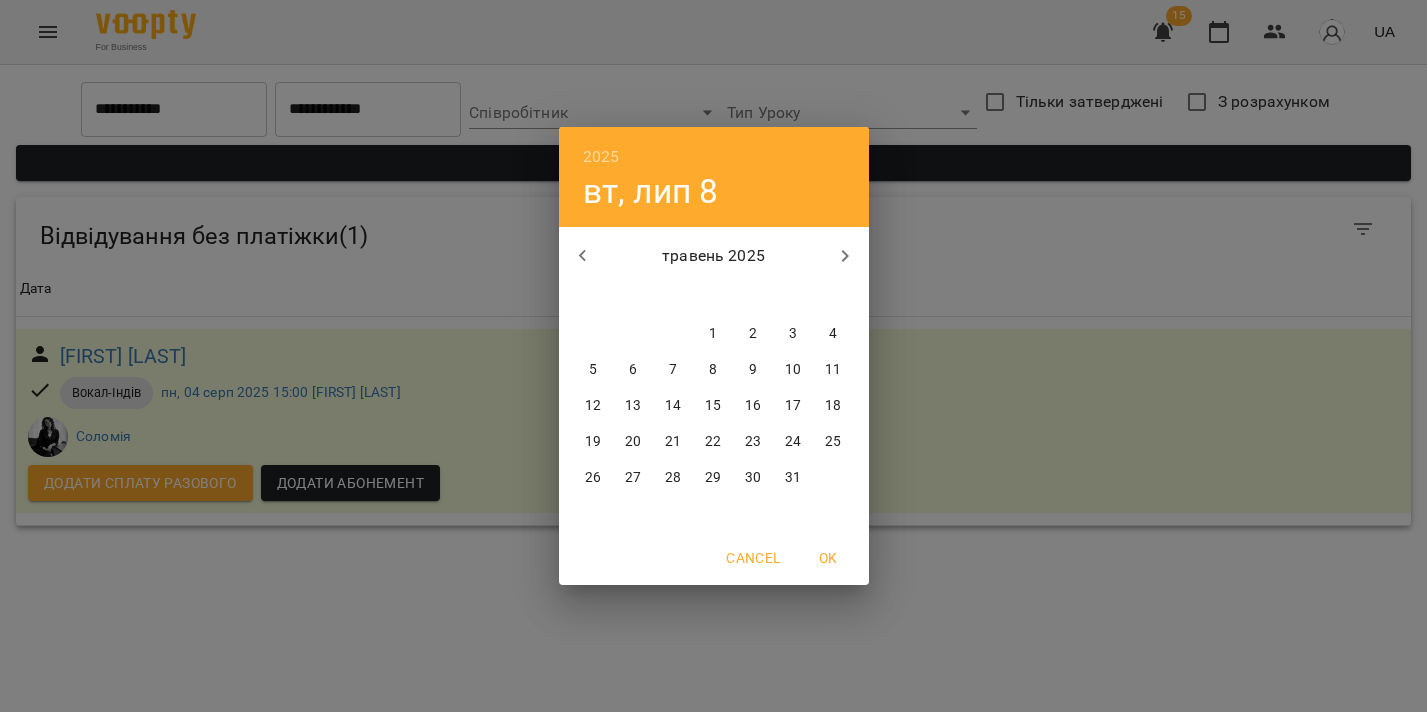 click at bounding box center (845, 256) 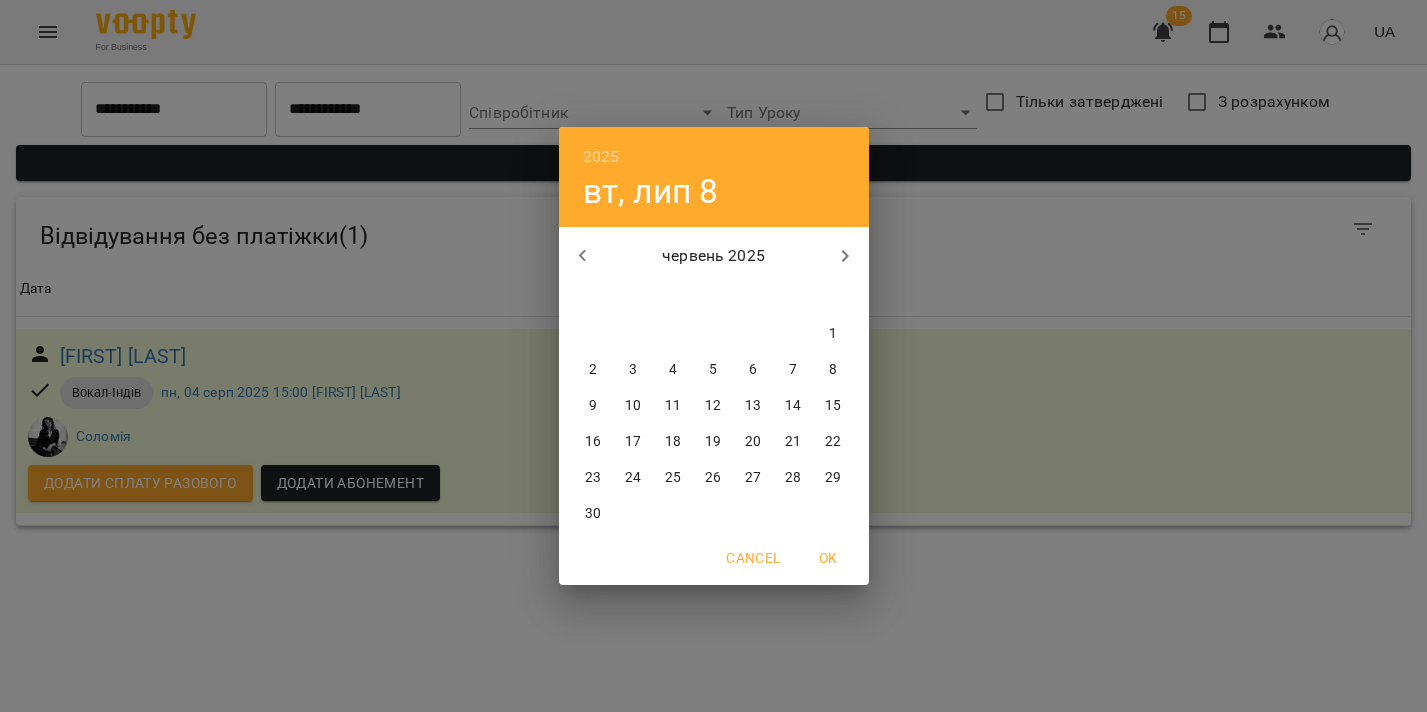 click on "1" at bounding box center [834, 334] 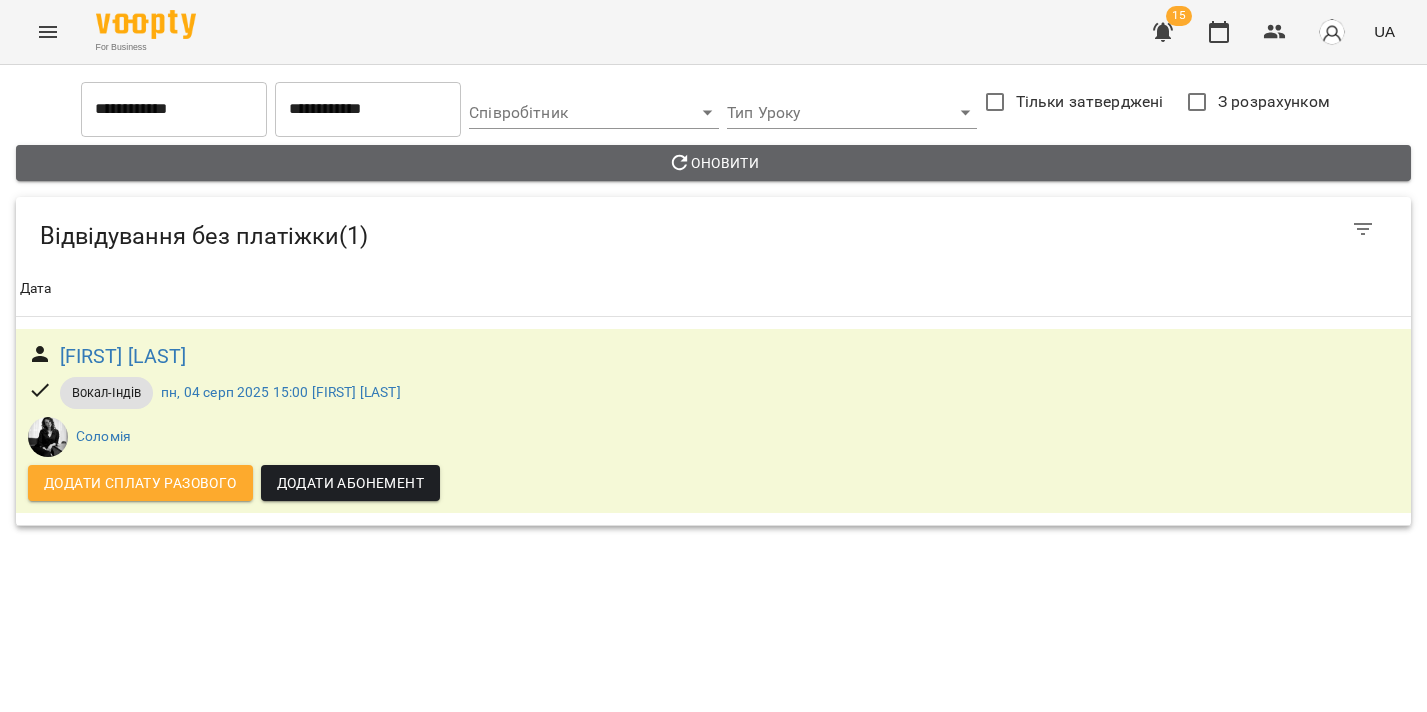 click on "Оновити" at bounding box center [713, 163] 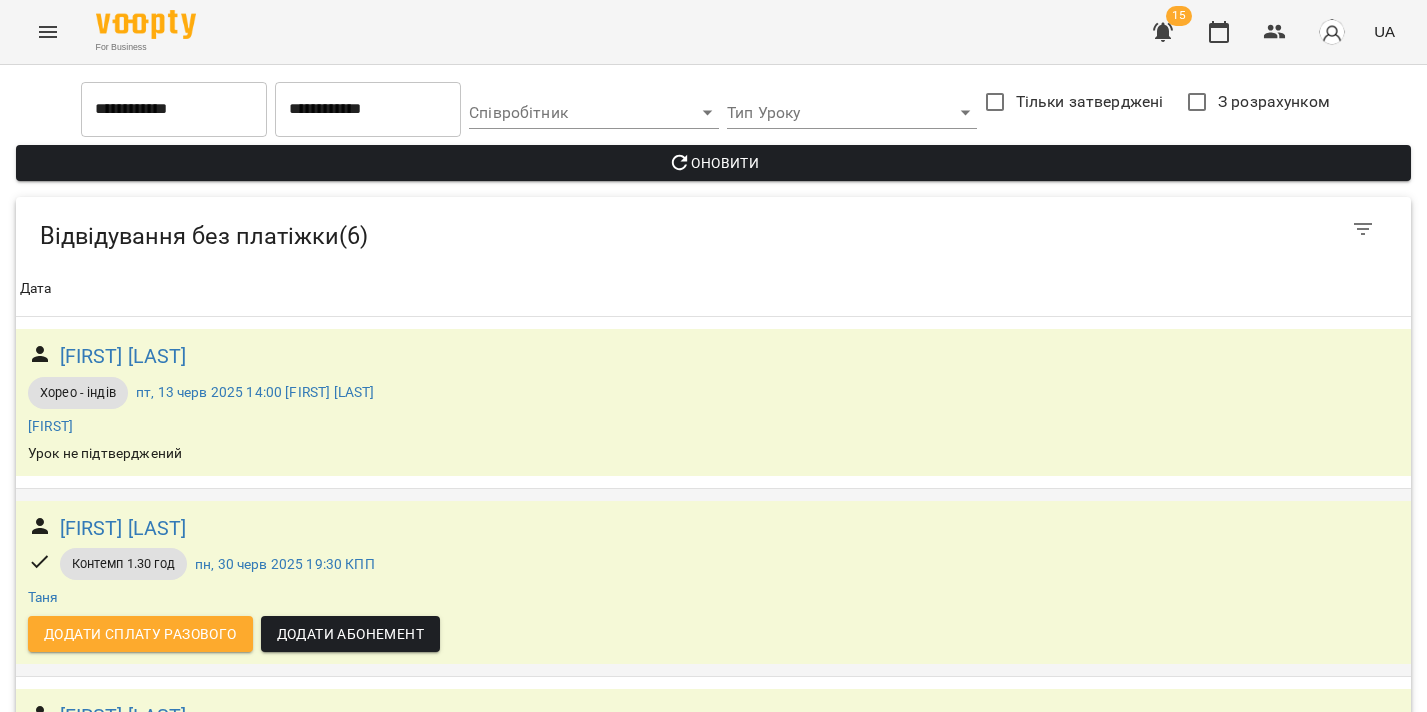 scroll, scrollTop: 155, scrollLeft: 0, axis: vertical 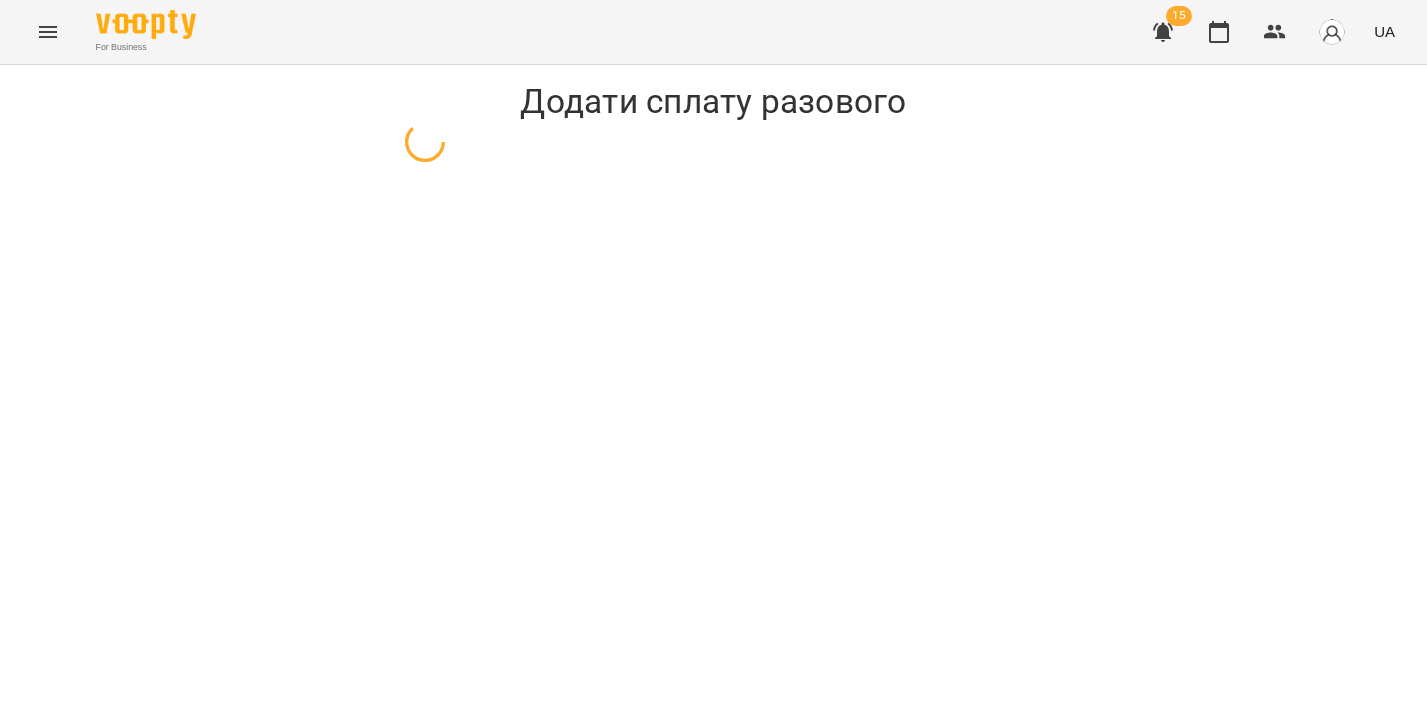 select on "**********" 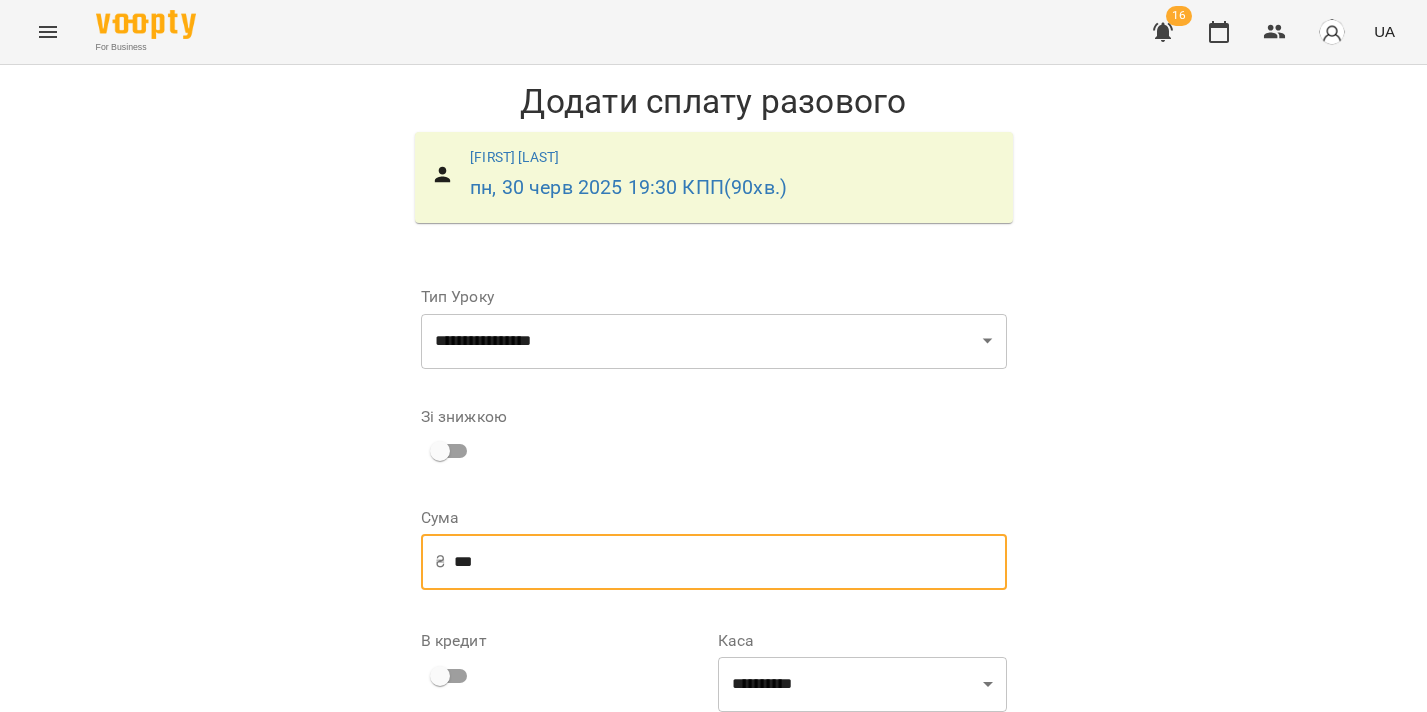 click on "***" at bounding box center [730, 562] 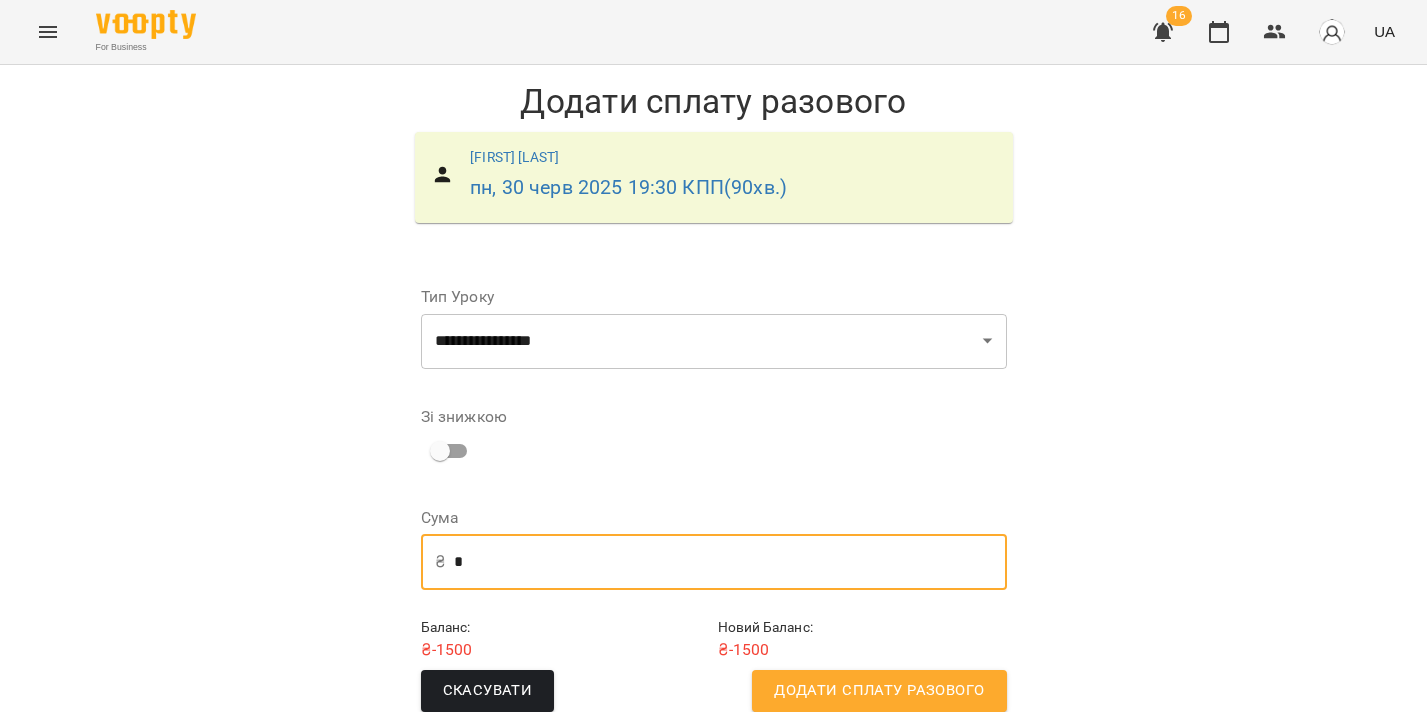type on "*" 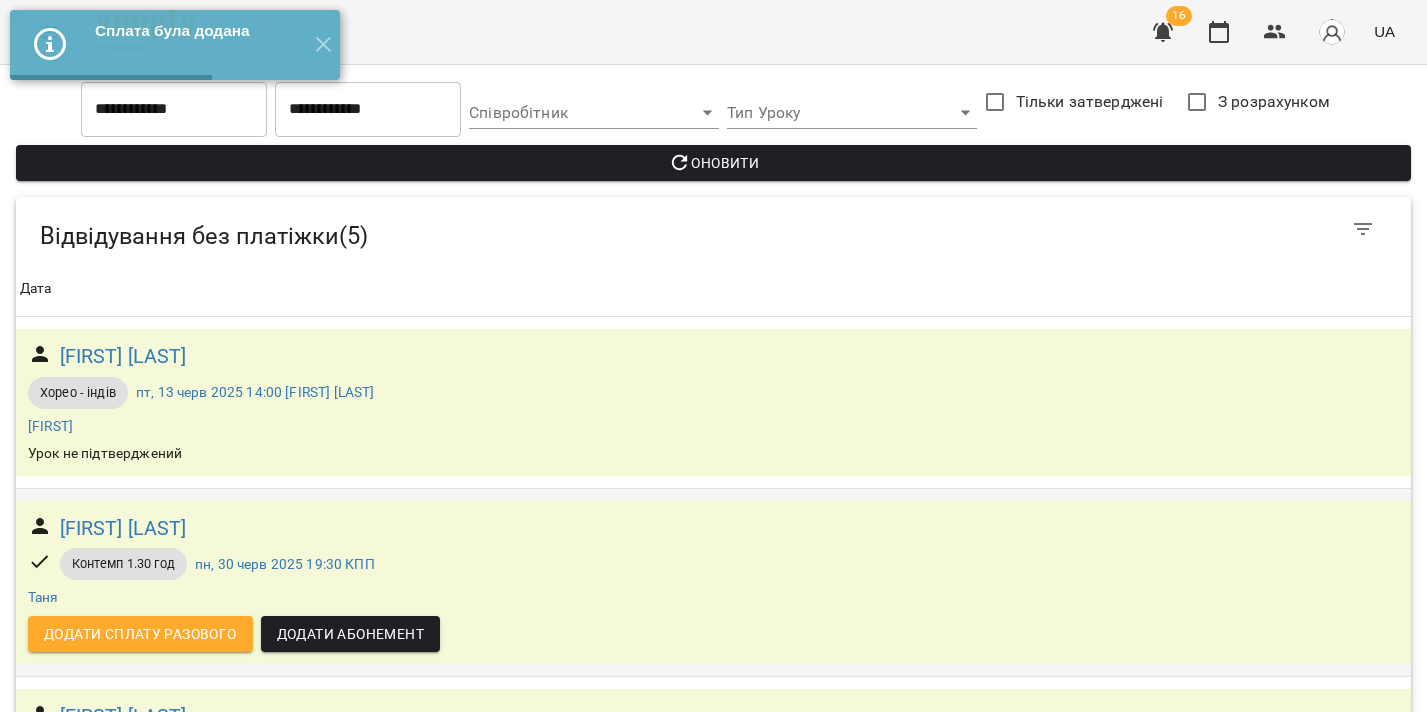 scroll, scrollTop: 69, scrollLeft: 0, axis: vertical 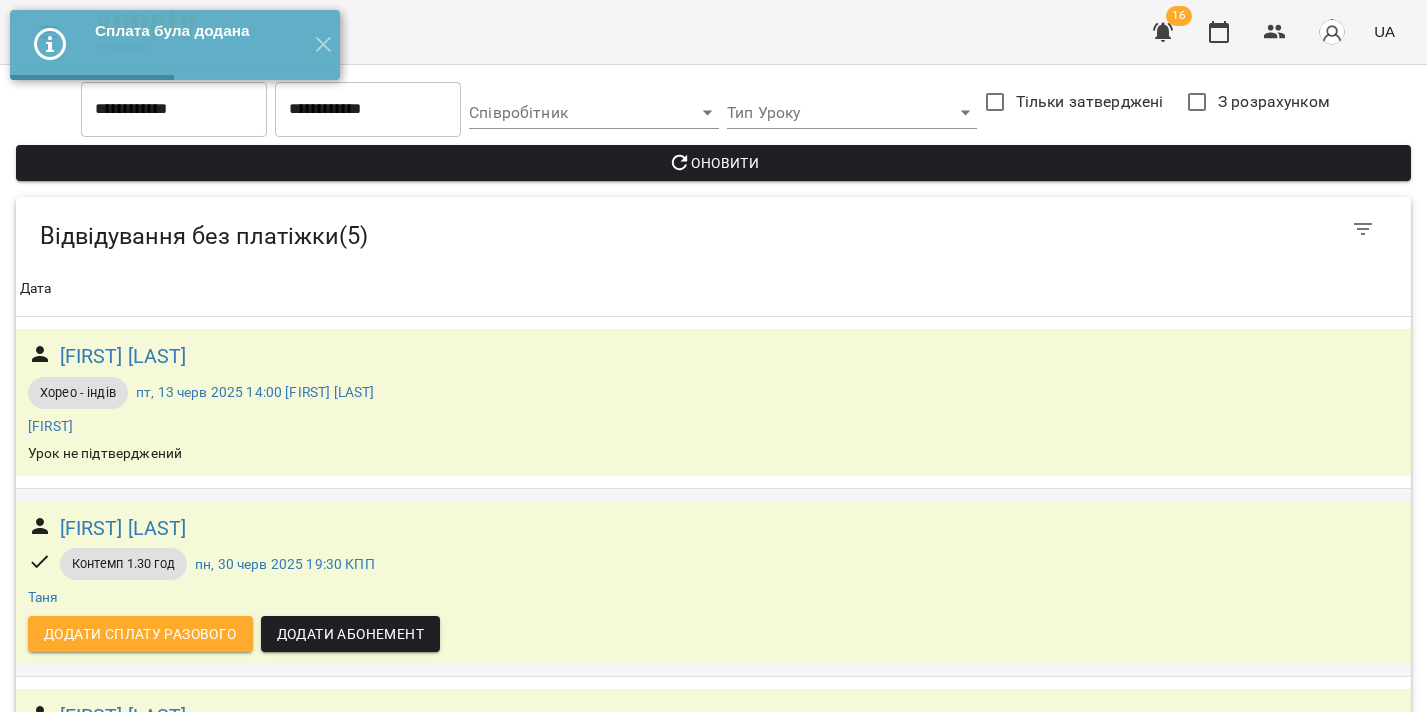 click on "Додати сплату разового" at bounding box center (140, 634) 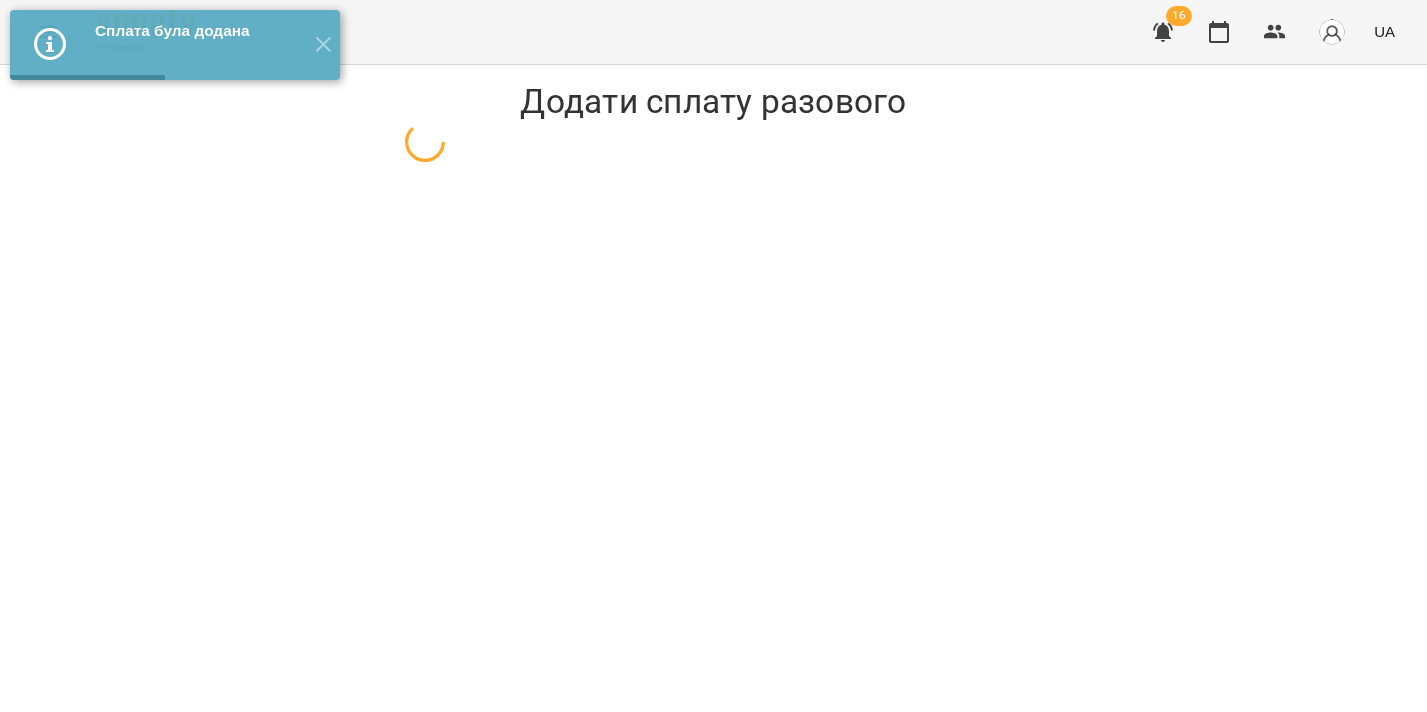 scroll, scrollTop: 0, scrollLeft: 0, axis: both 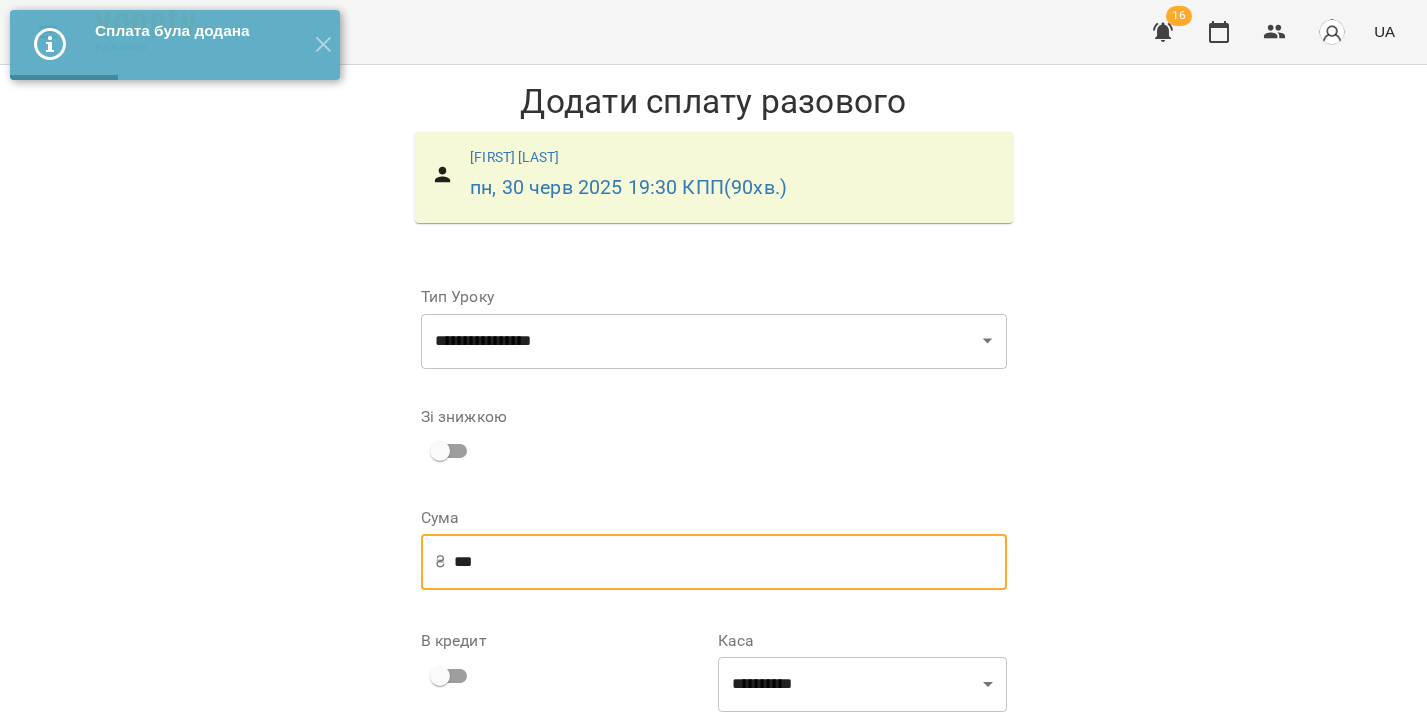 click on "***" at bounding box center (730, 562) 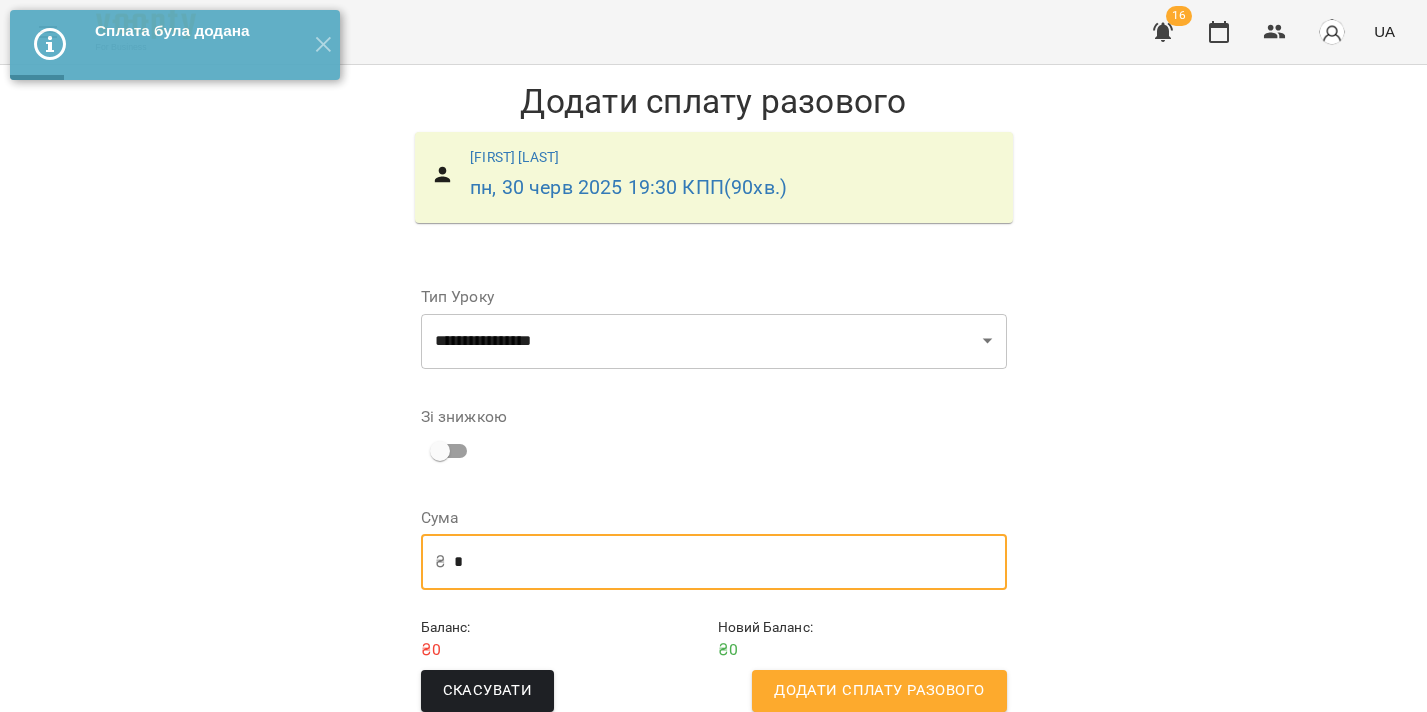 type on "*" 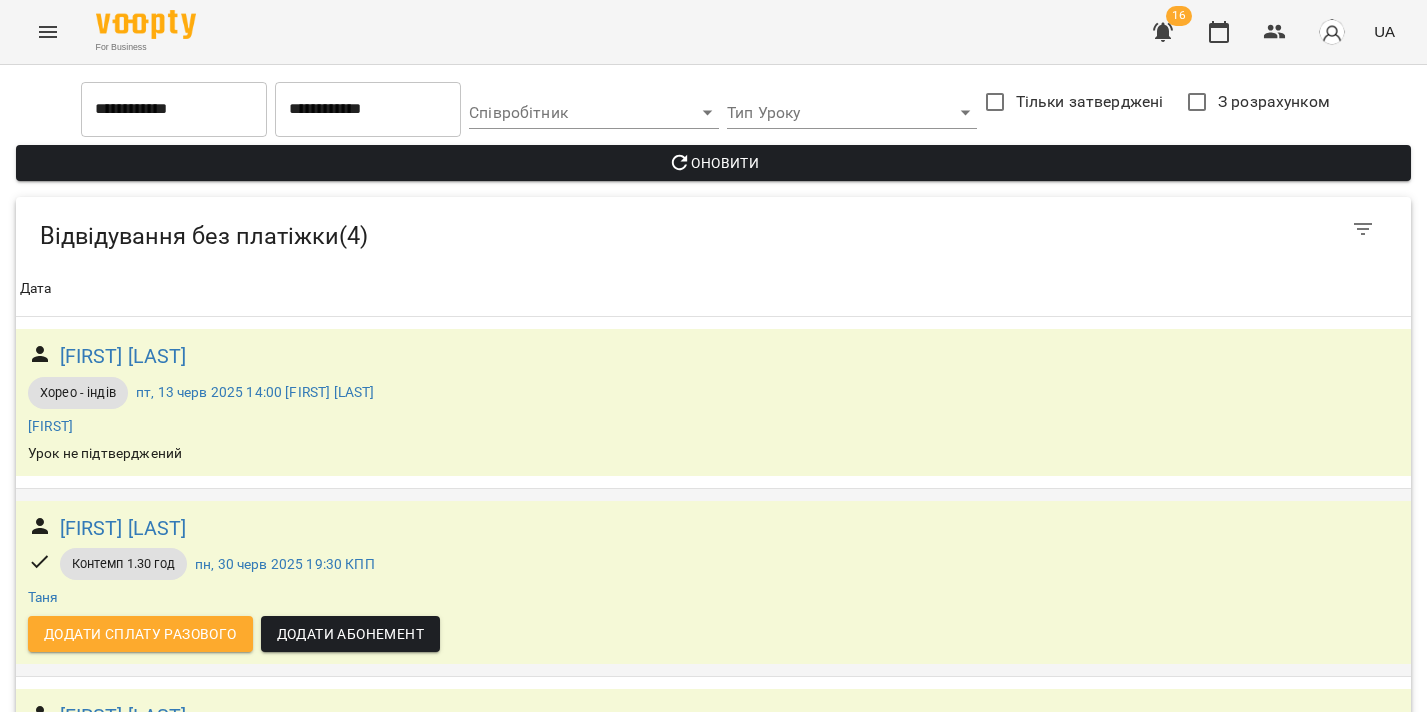 scroll, scrollTop: 118, scrollLeft: 0, axis: vertical 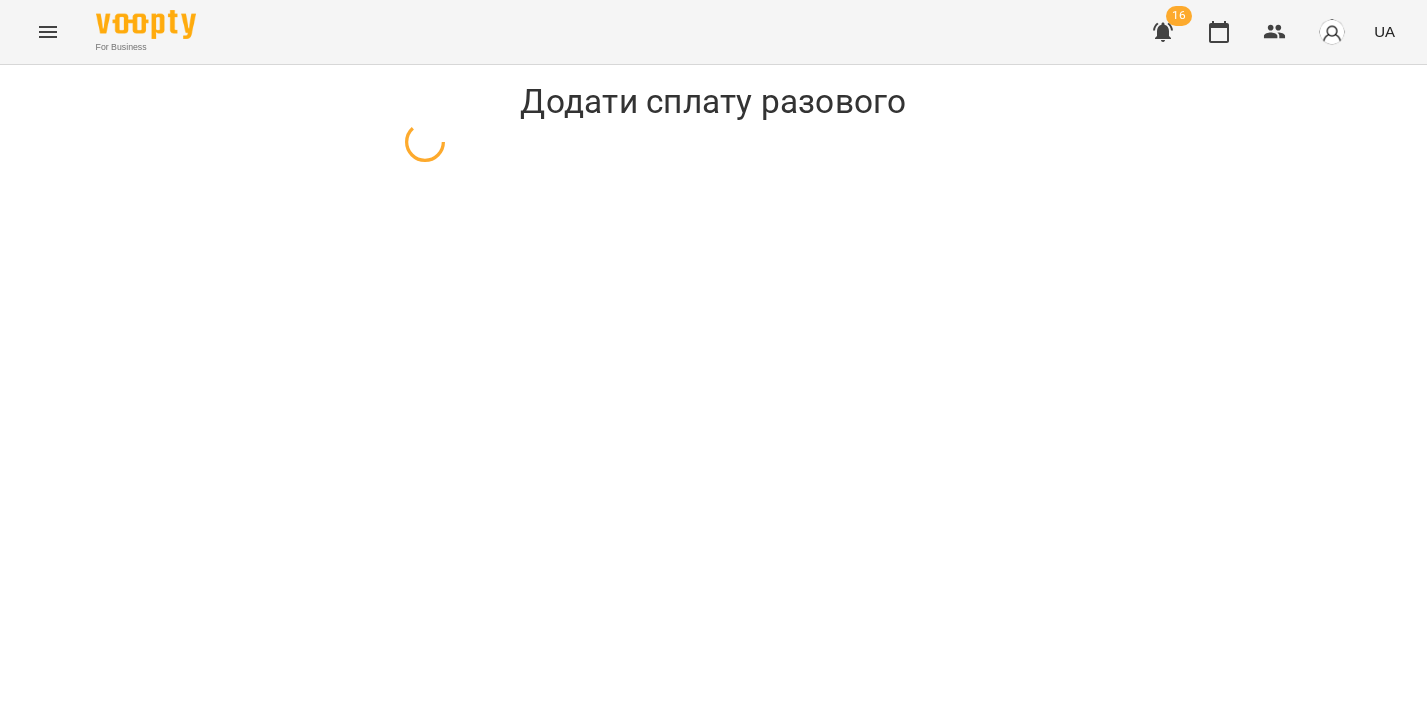 select on "**********" 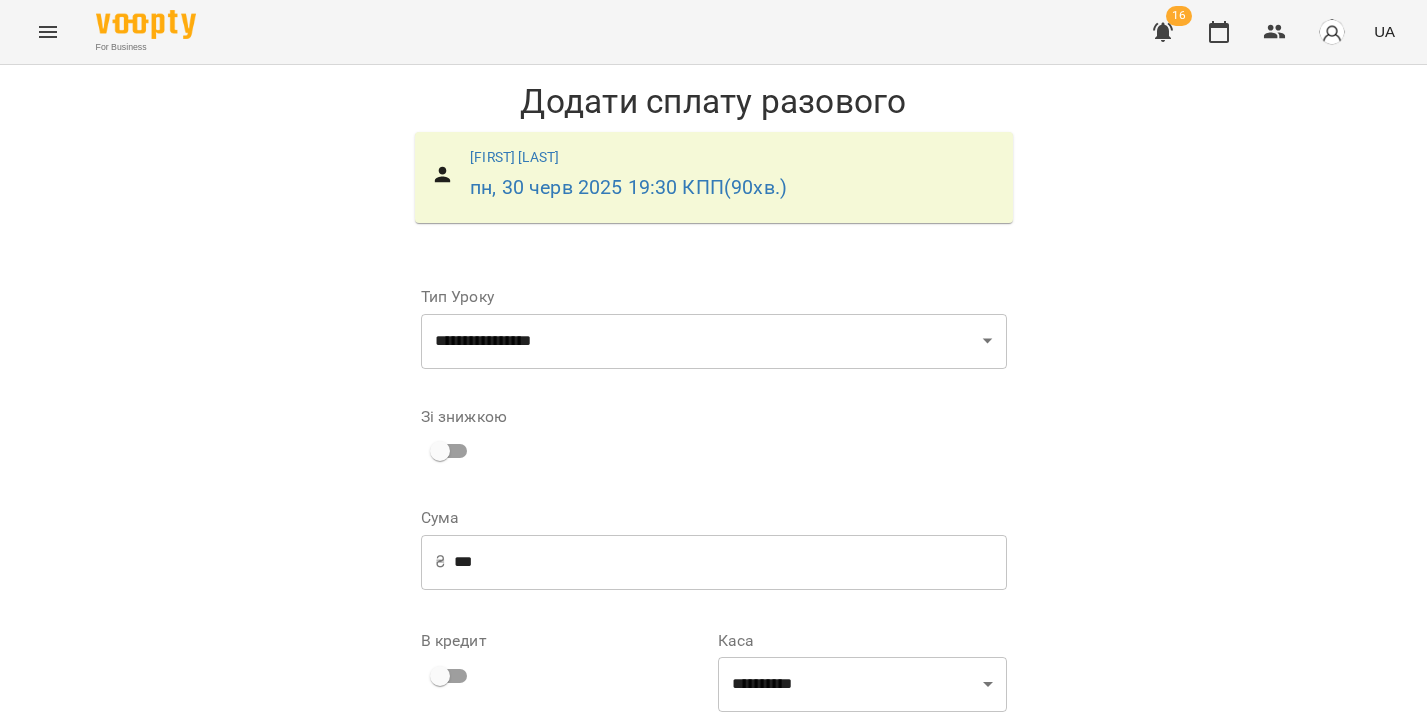 drag, startPoint x: 576, startPoint y: 580, endPoint x: 554, endPoint y: 565, distance: 26.627054 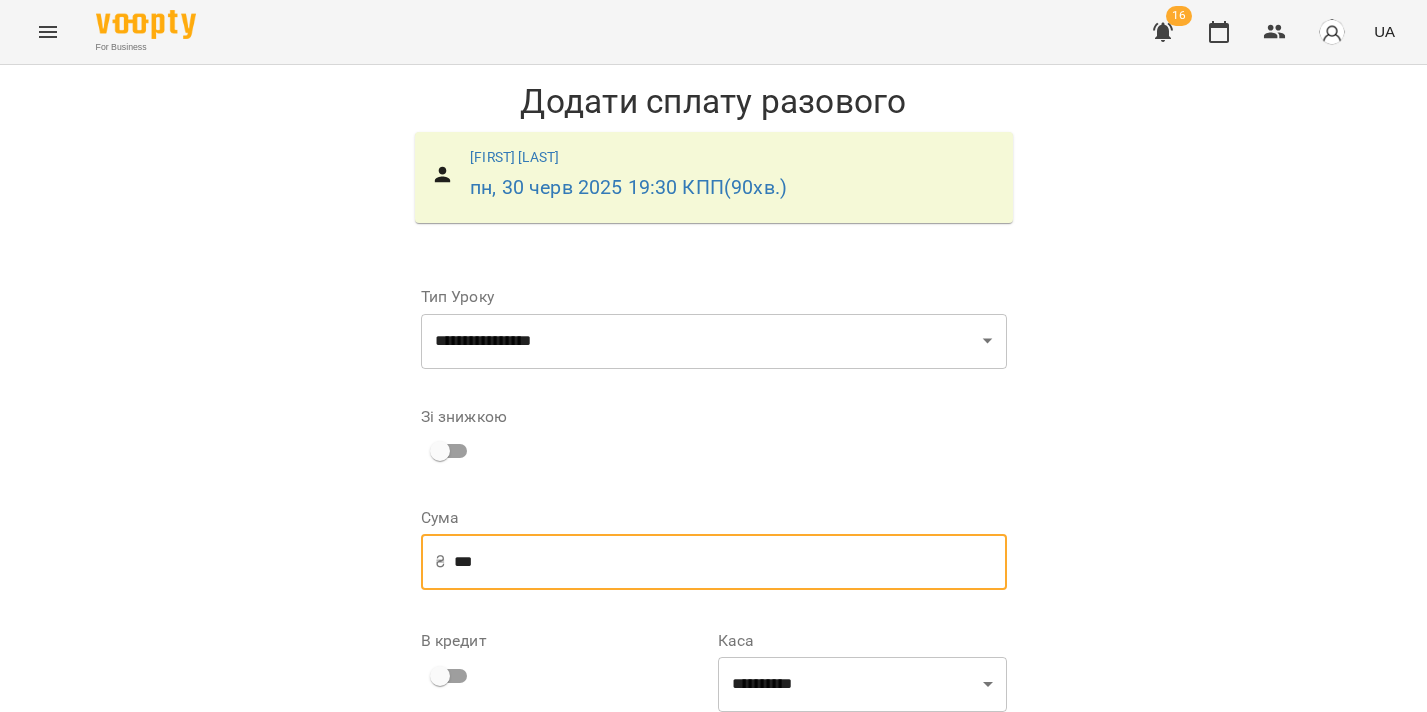 click on "***" at bounding box center [730, 562] 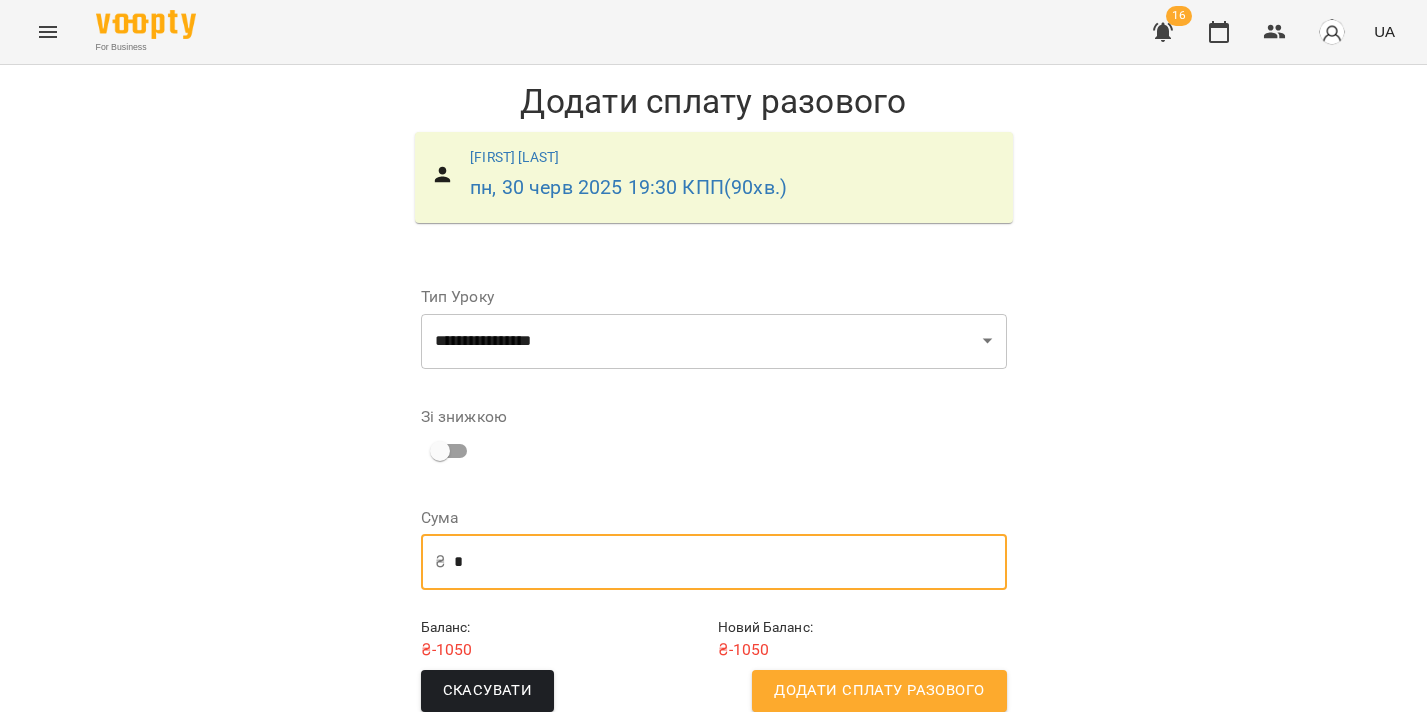 type on "*" 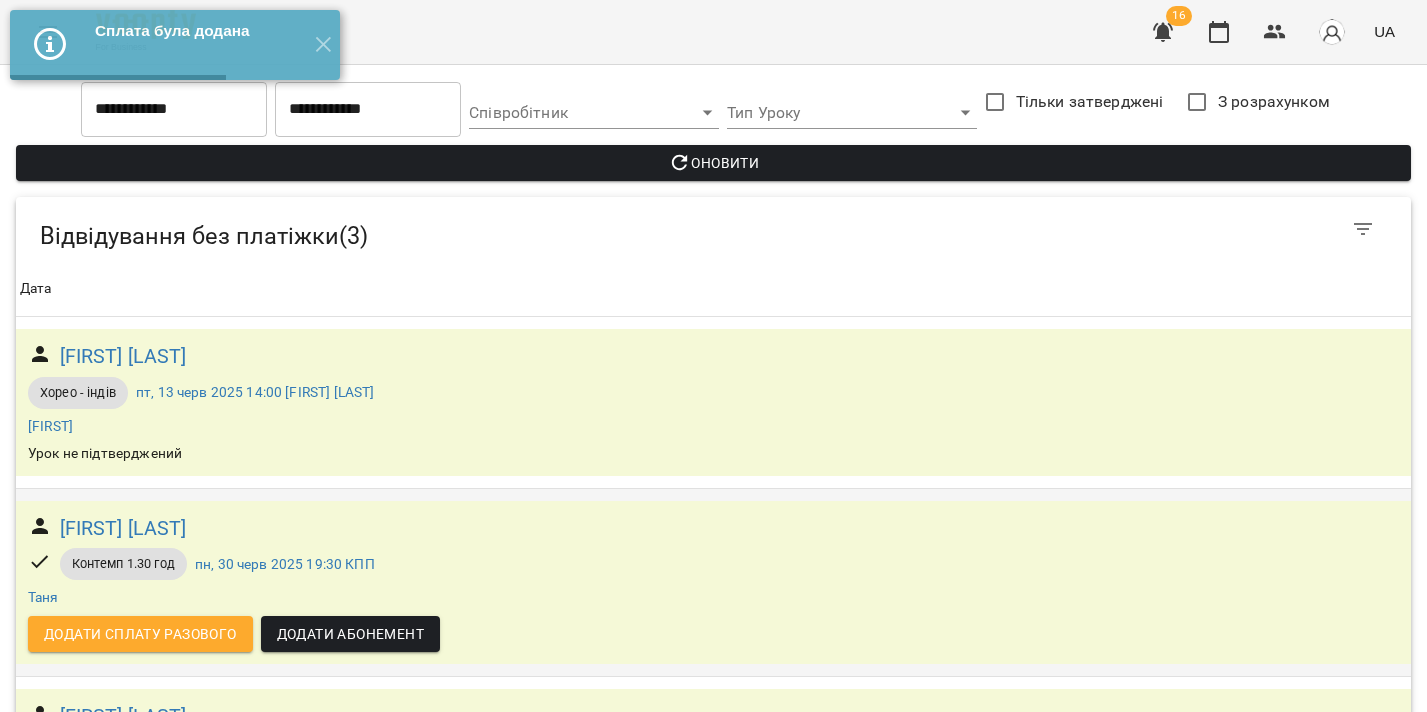 scroll, scrollTop: 68, scrollLeft: 0, axis: vertical 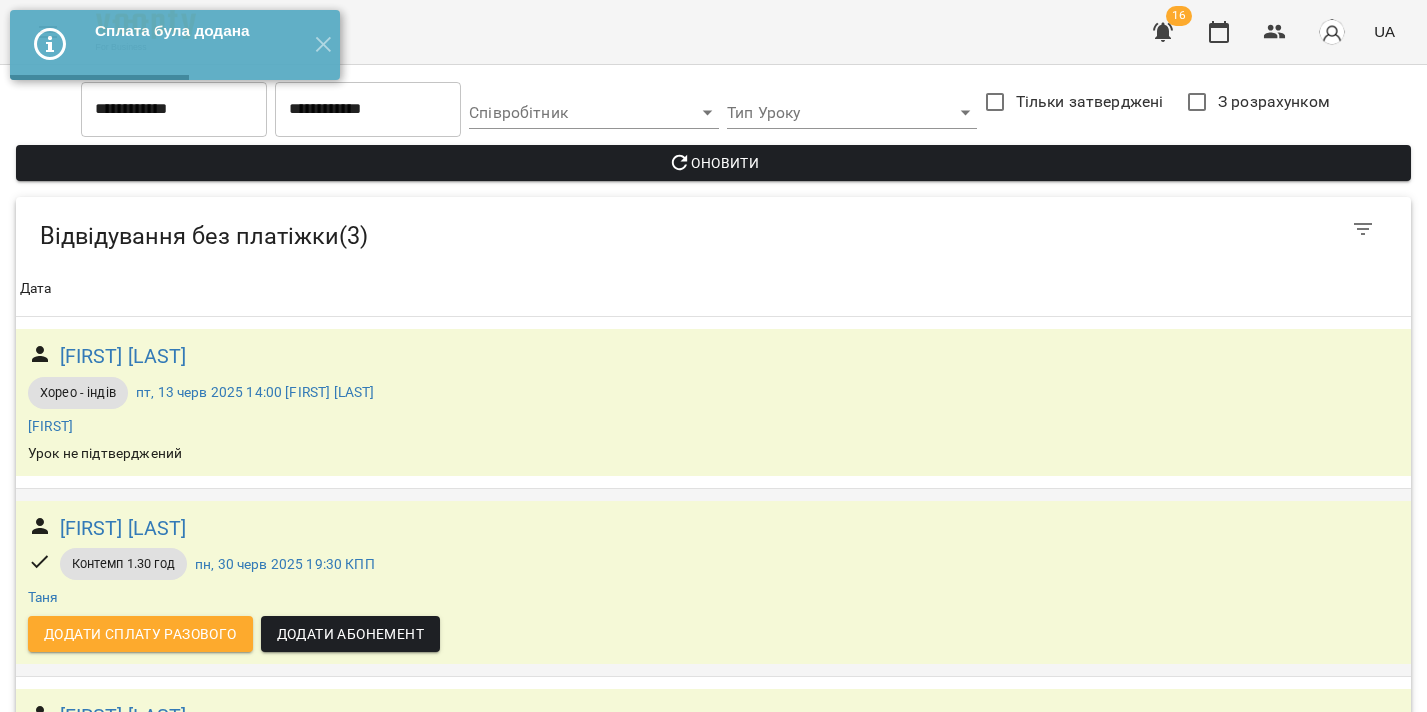 click on "Додати сплату разового" at bounding box center (140, 634) 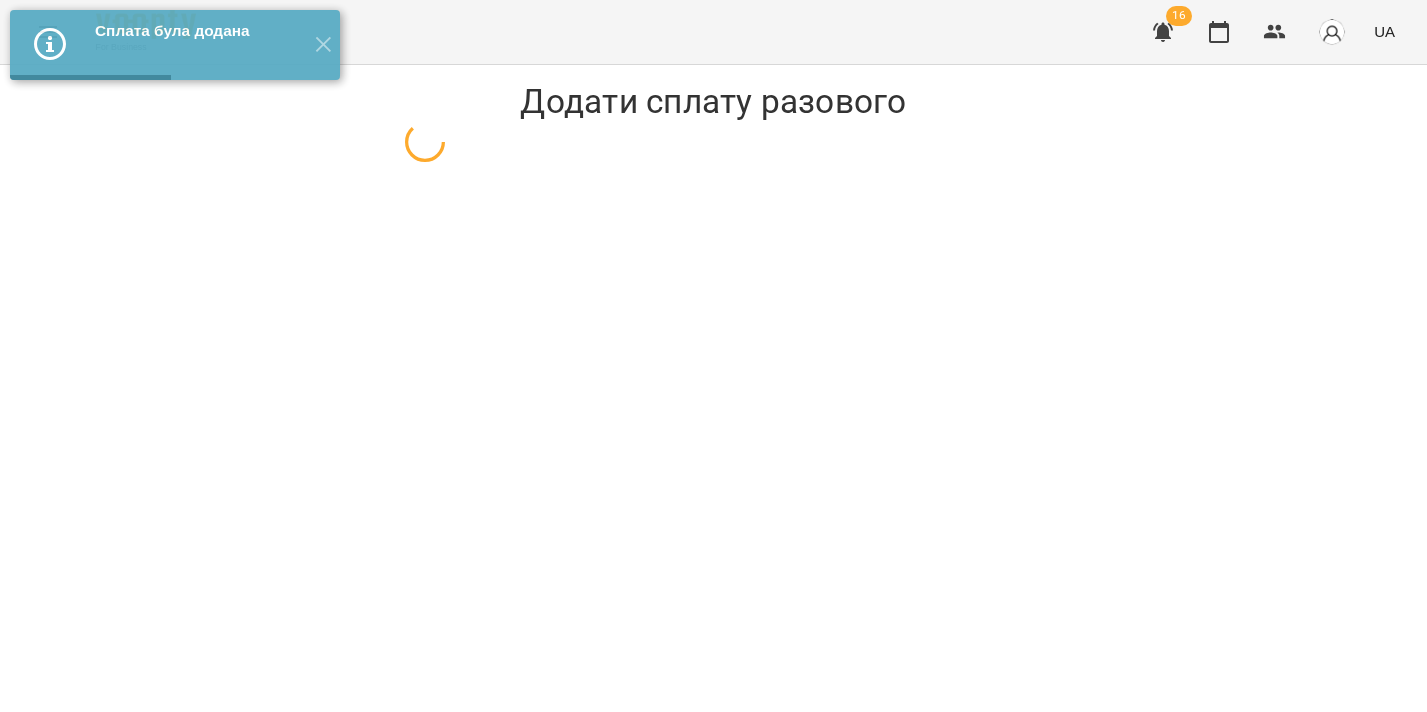 scroll, scrollTop: 0, scrollLeft: 0, axis: both 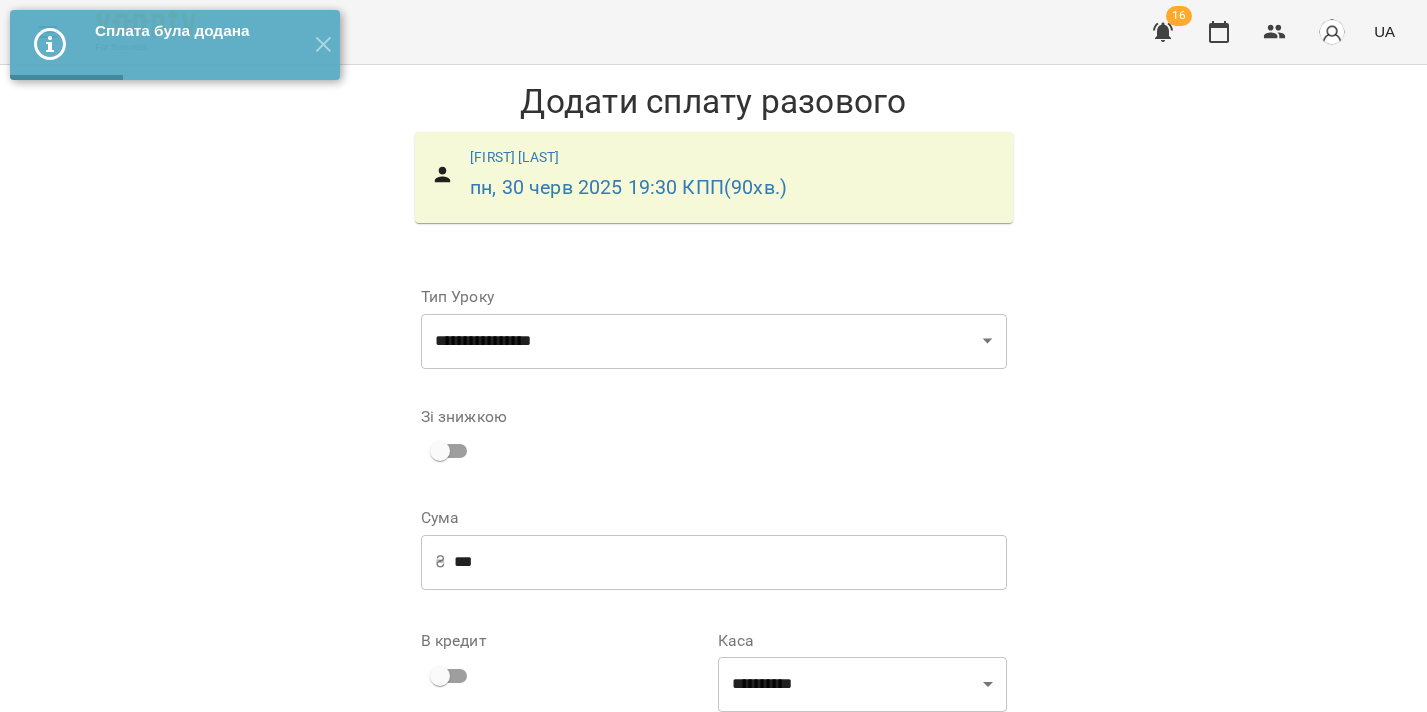 click on "***" at bounding box center [730, 562] 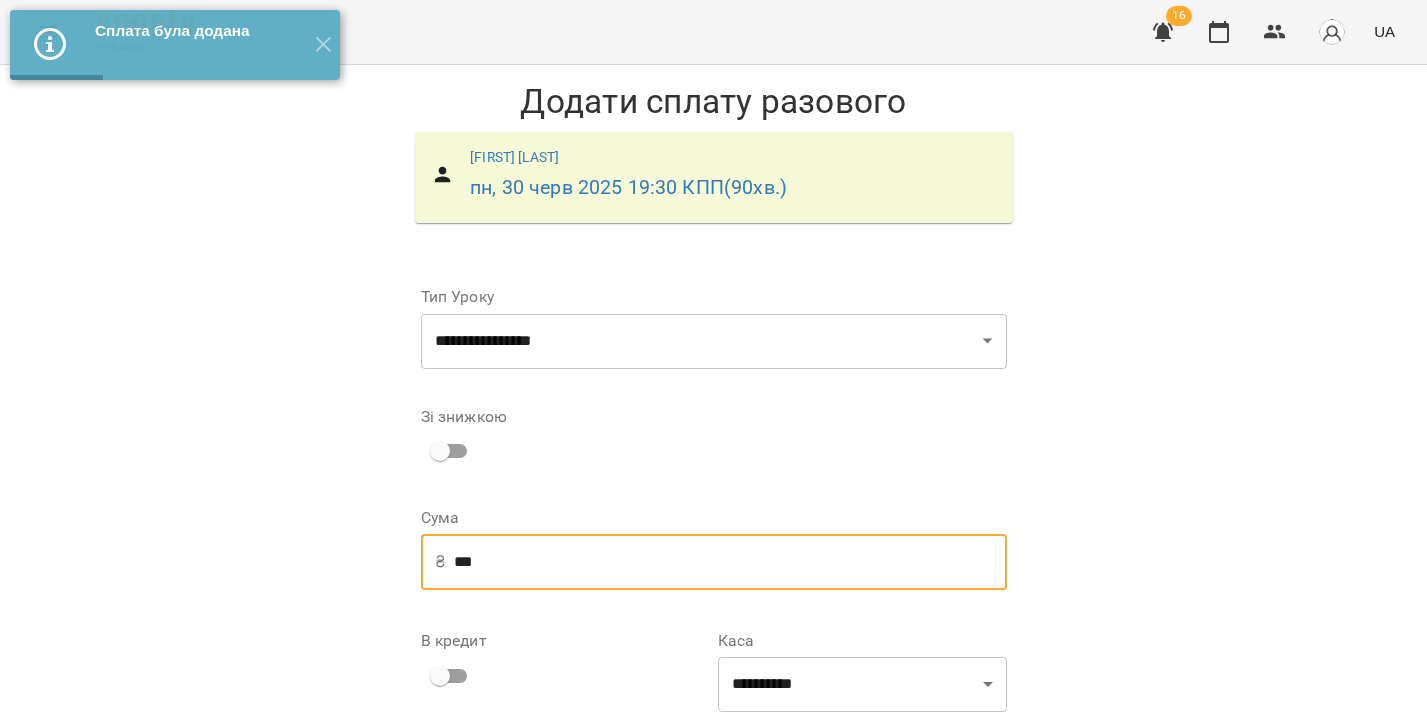 click on "***" at bounding box center (730, 562) 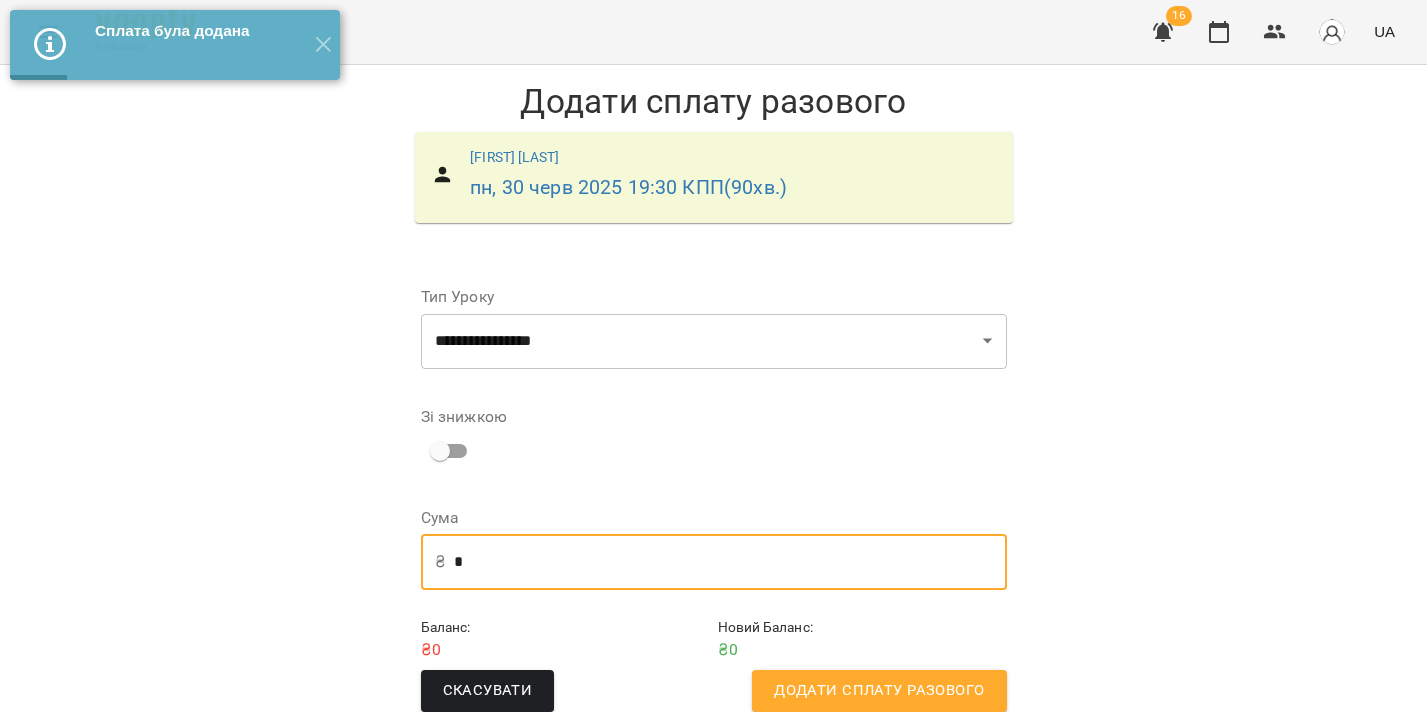 type on "*" 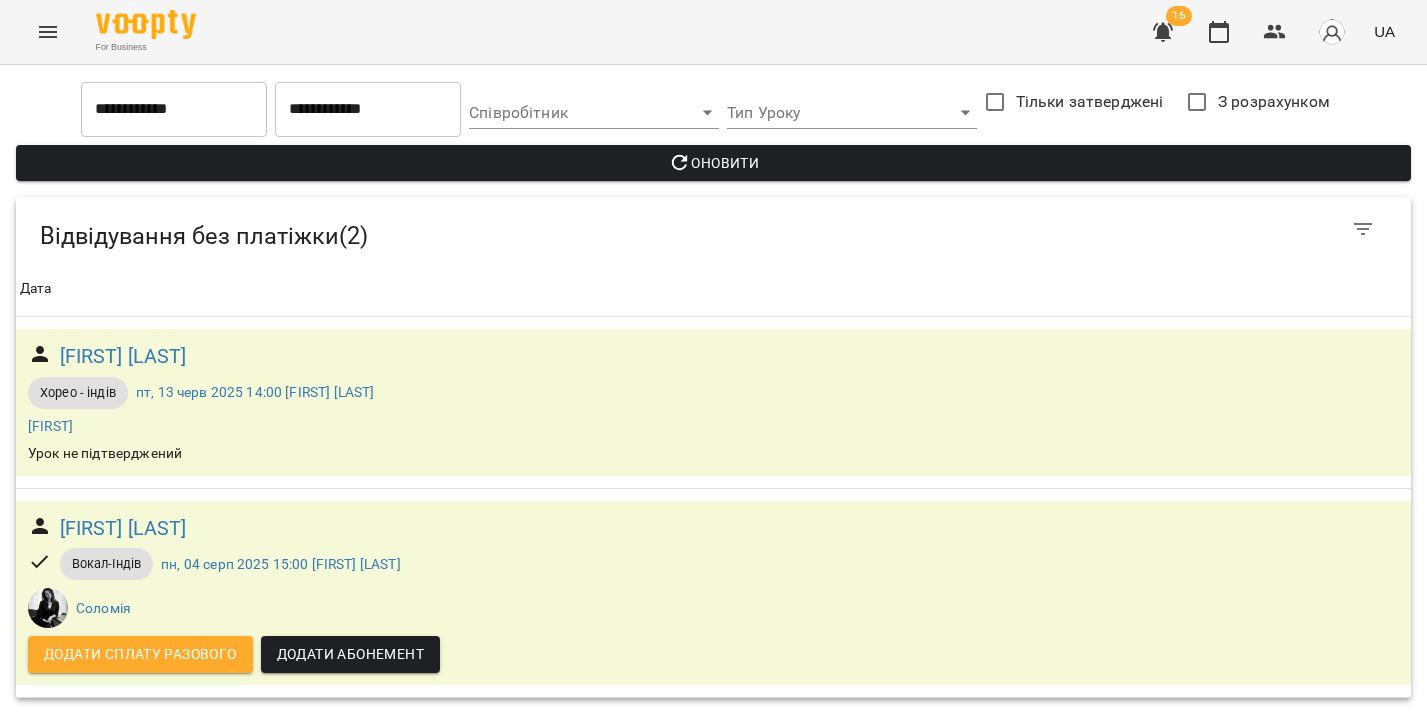 click at bounding box center (1163, 32) 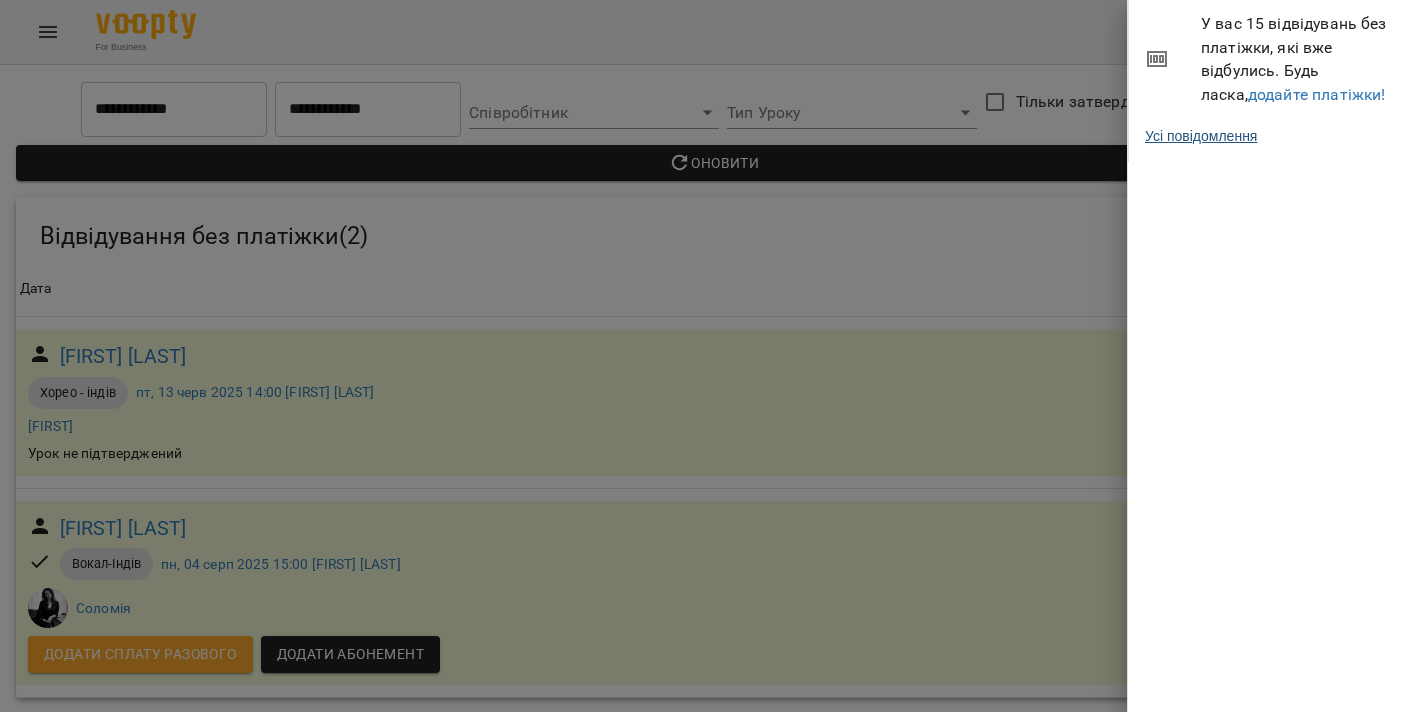 click on "Усі повідомлення" at bounding box center [1201, 136] 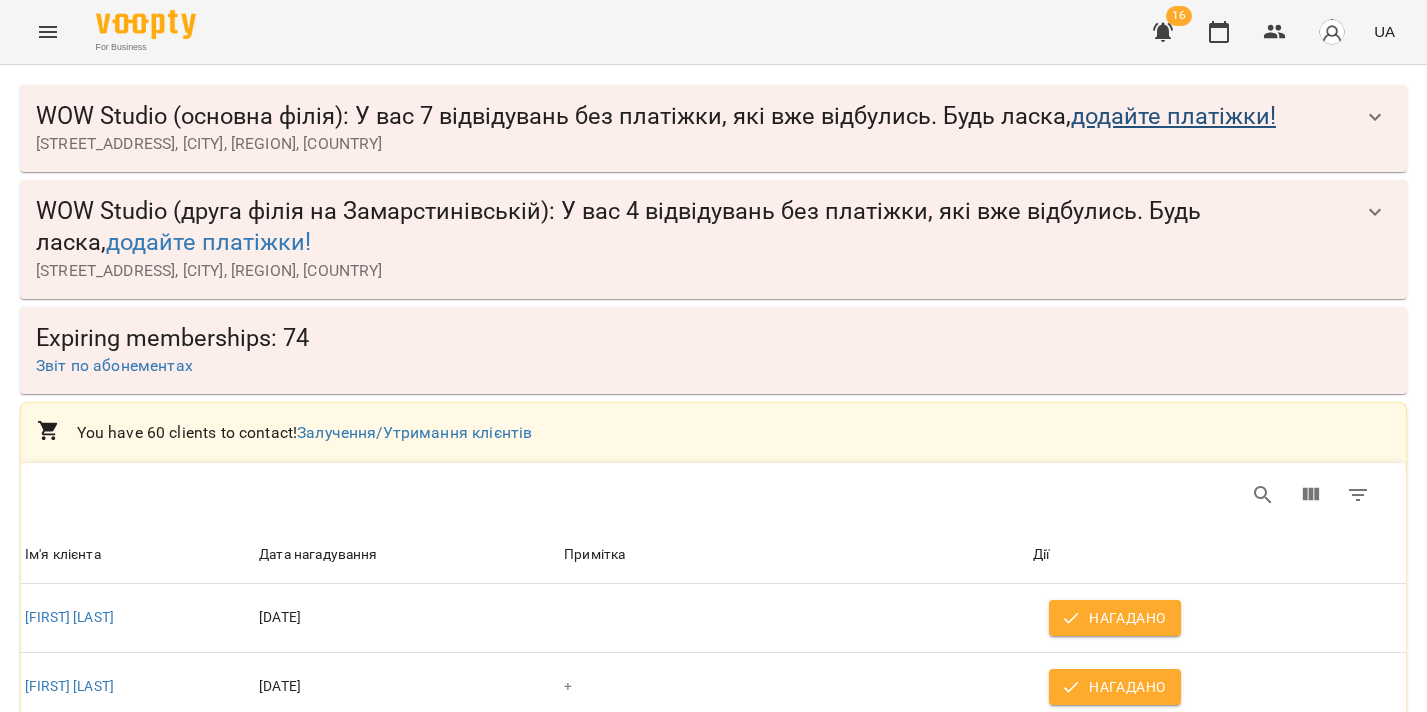 click on "додайте платіжки!" at bounding box center [1173, 116] 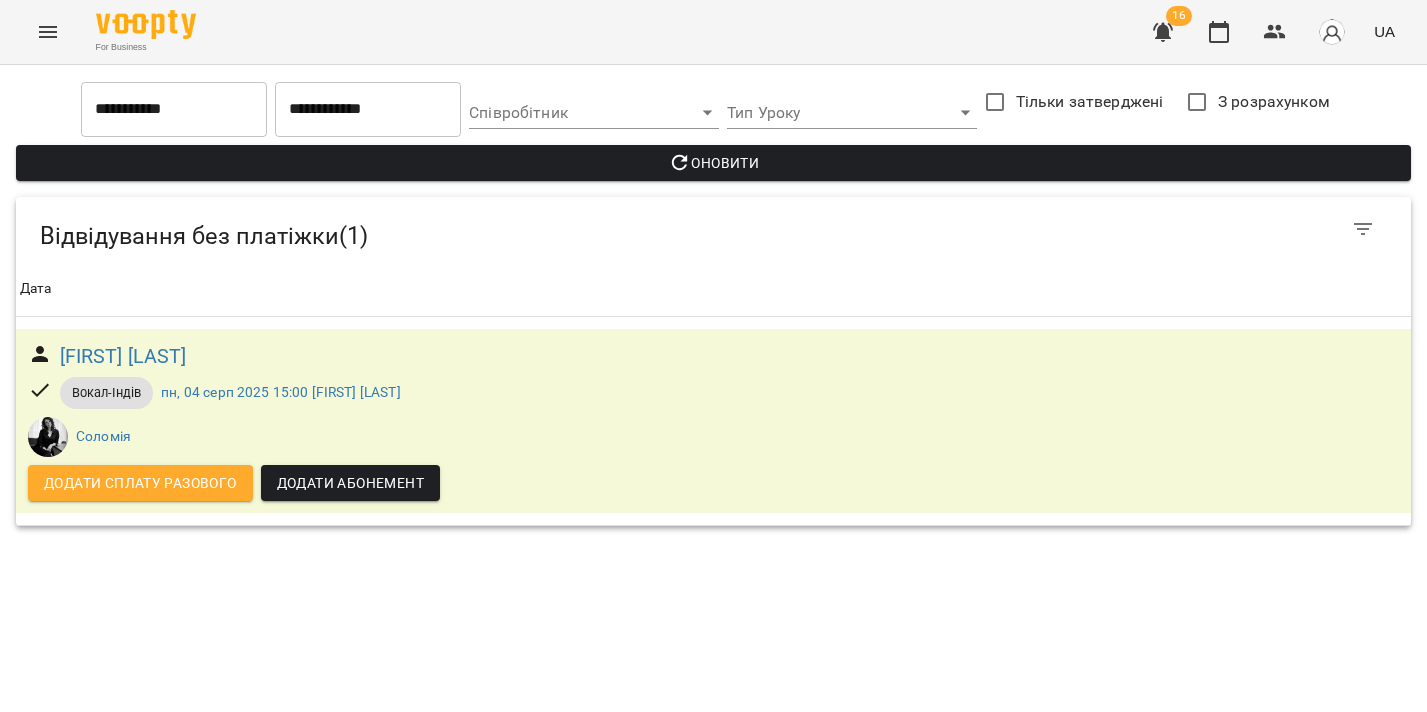 click on "**********" at bounding box center (174, 109) 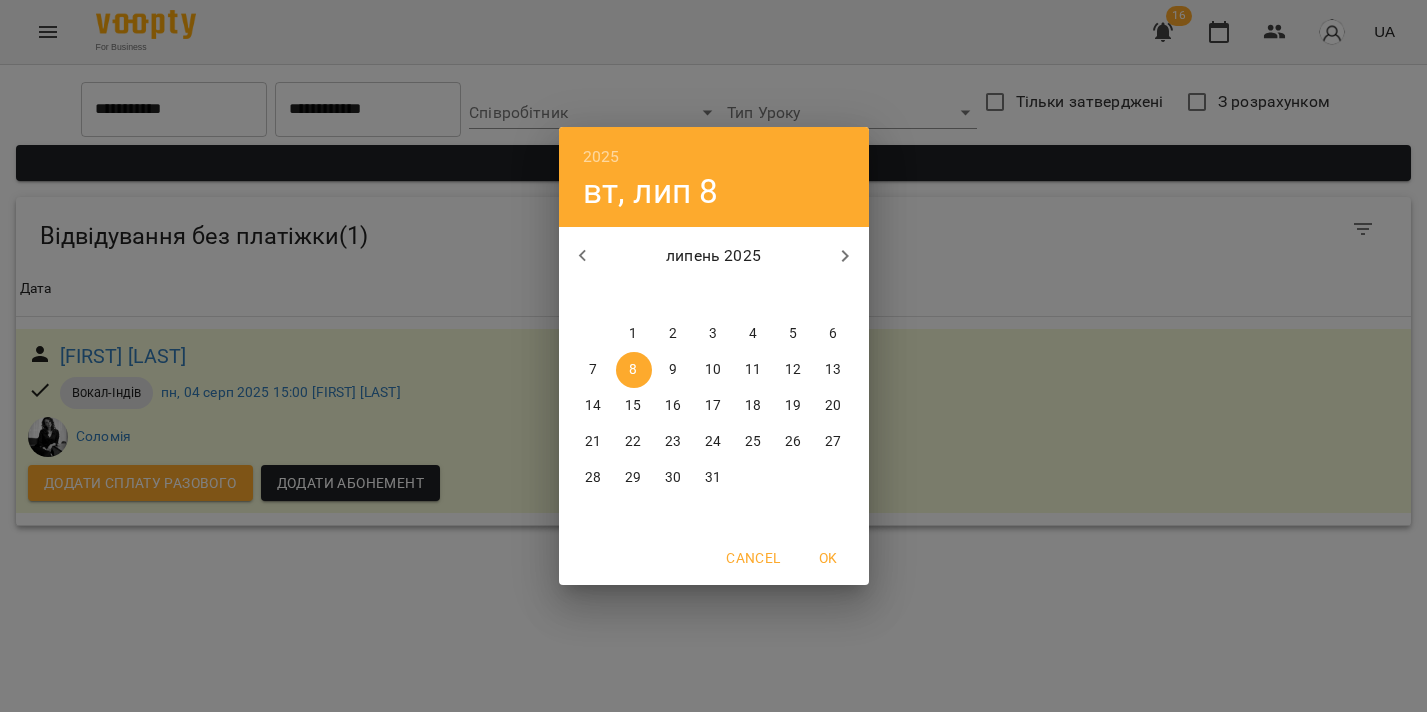 click at bounding box center (583, 256) 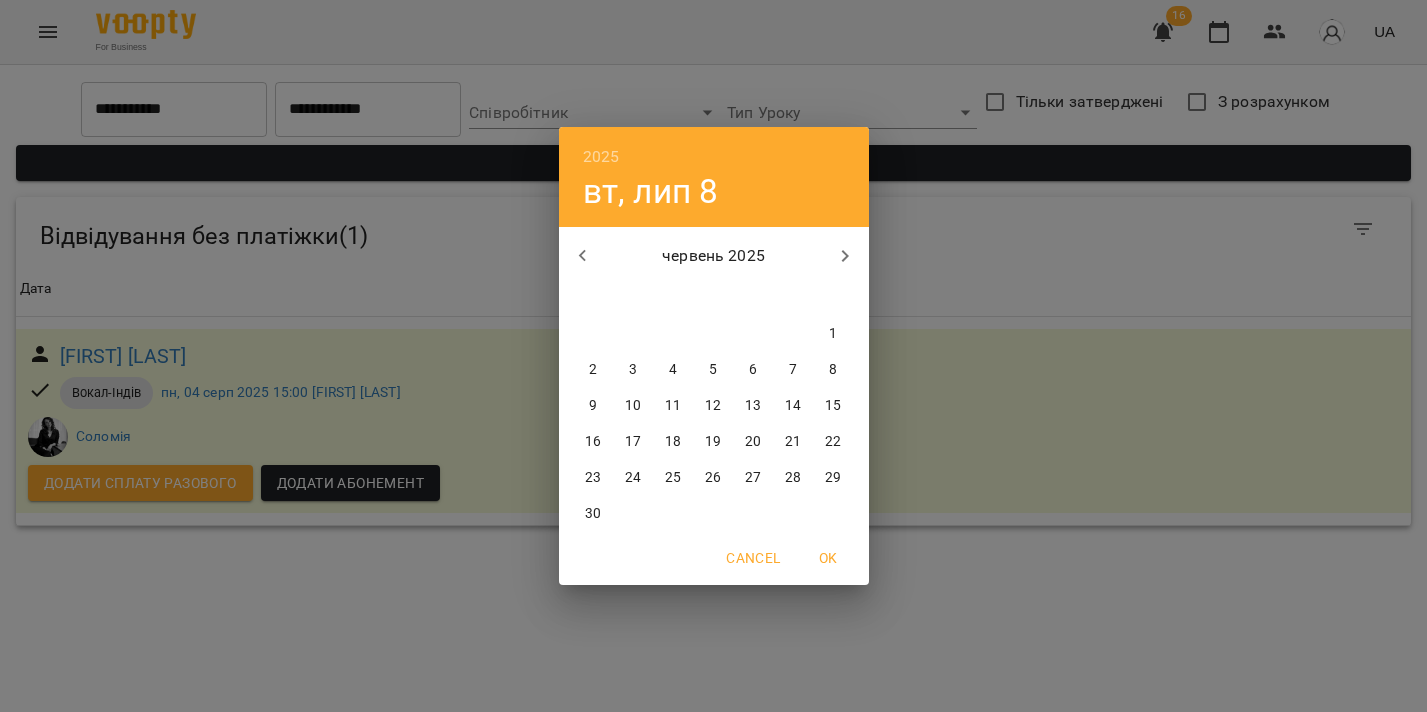 drag, startPoint x: 841, startPoint y: 320, endPoint x: 848, endPoint y: 301, distance: 20.248457 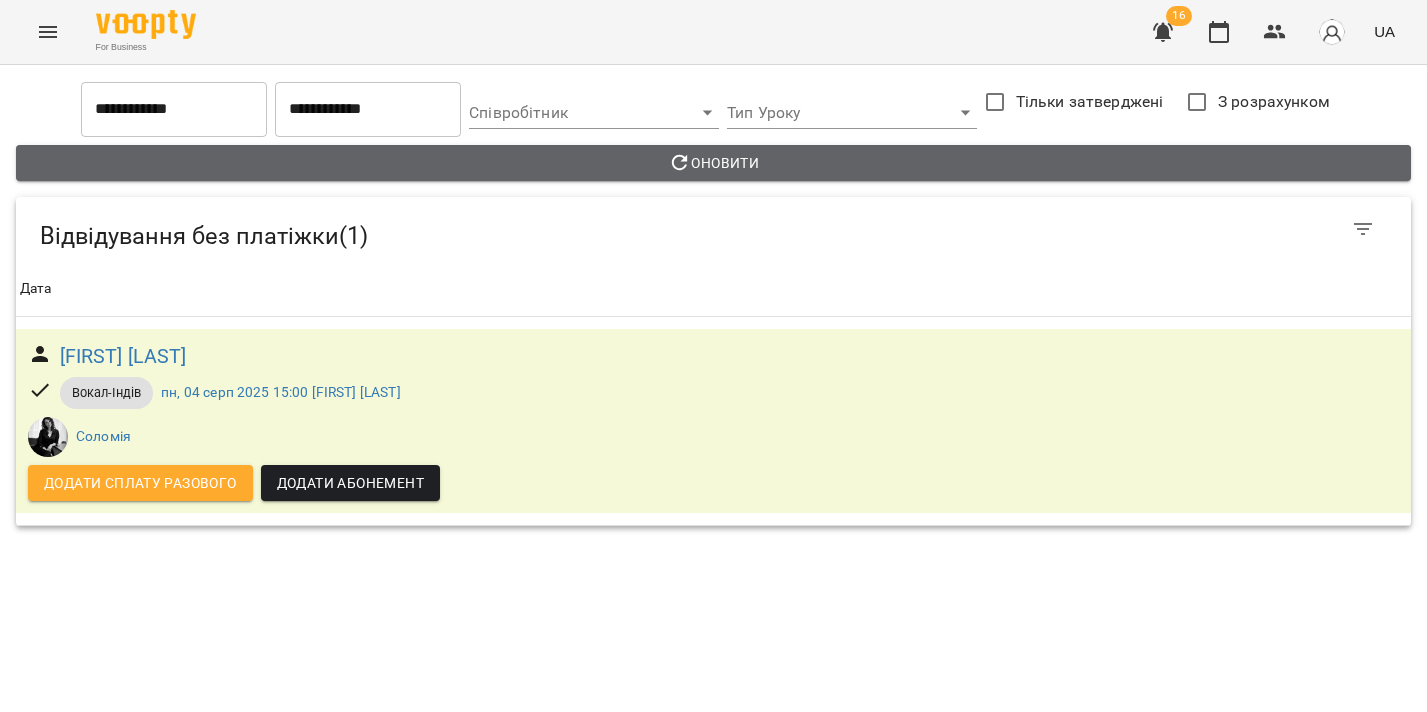 click on "Оновити" at bounding box center [713, 163] 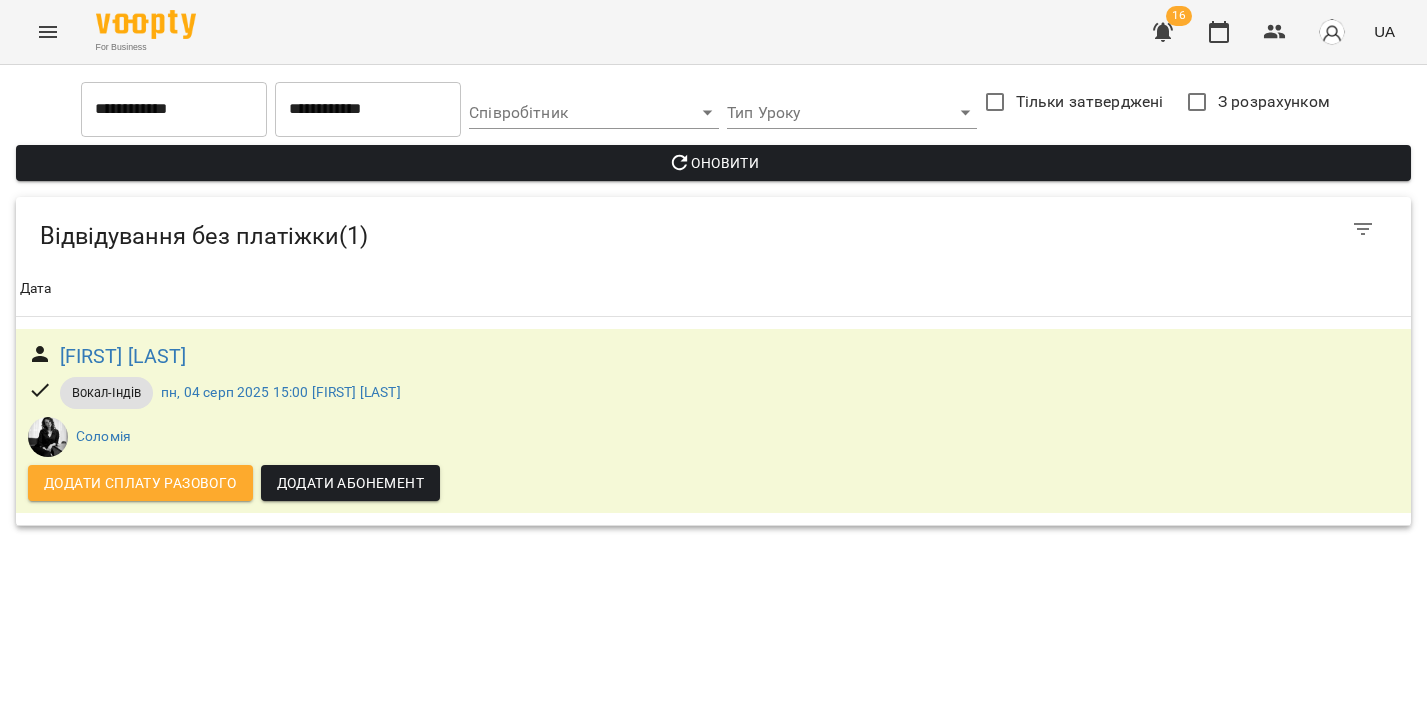 click 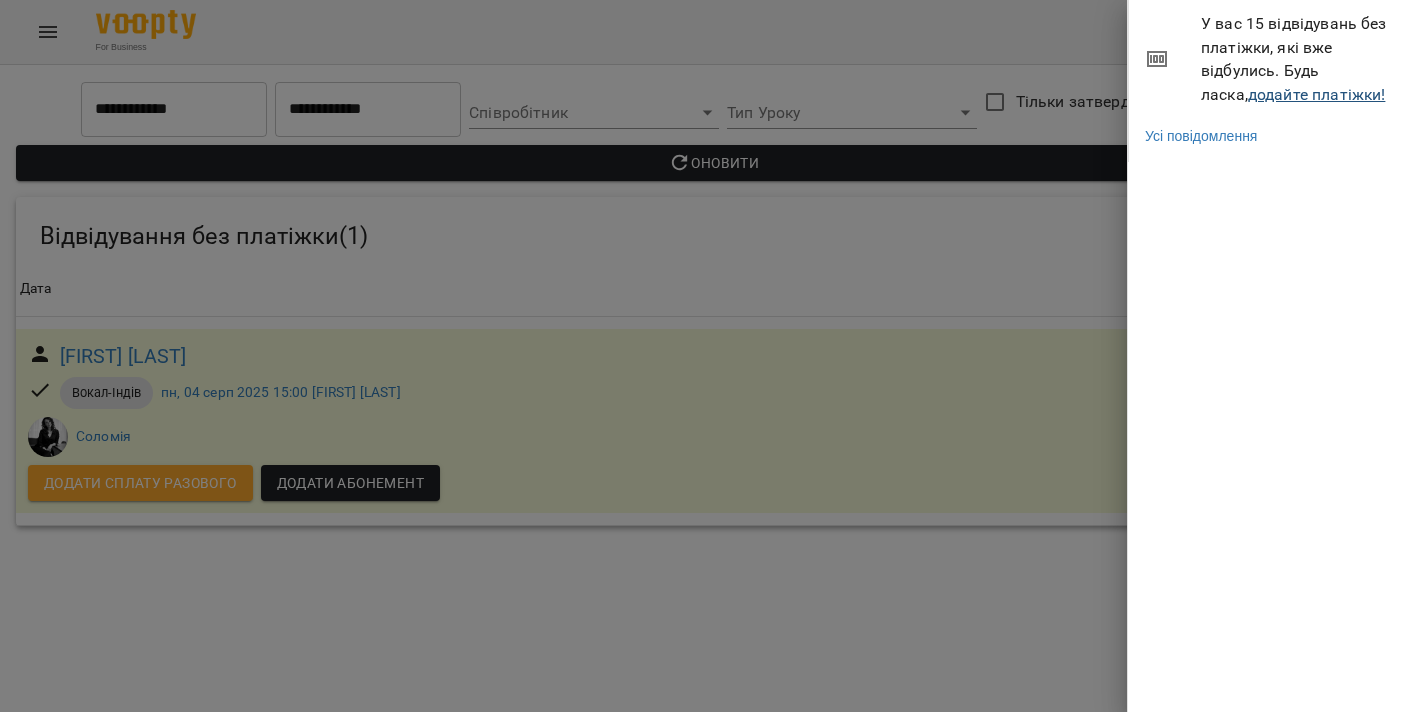click on "додайте платіжки!" at bounding box center [1317, 94] 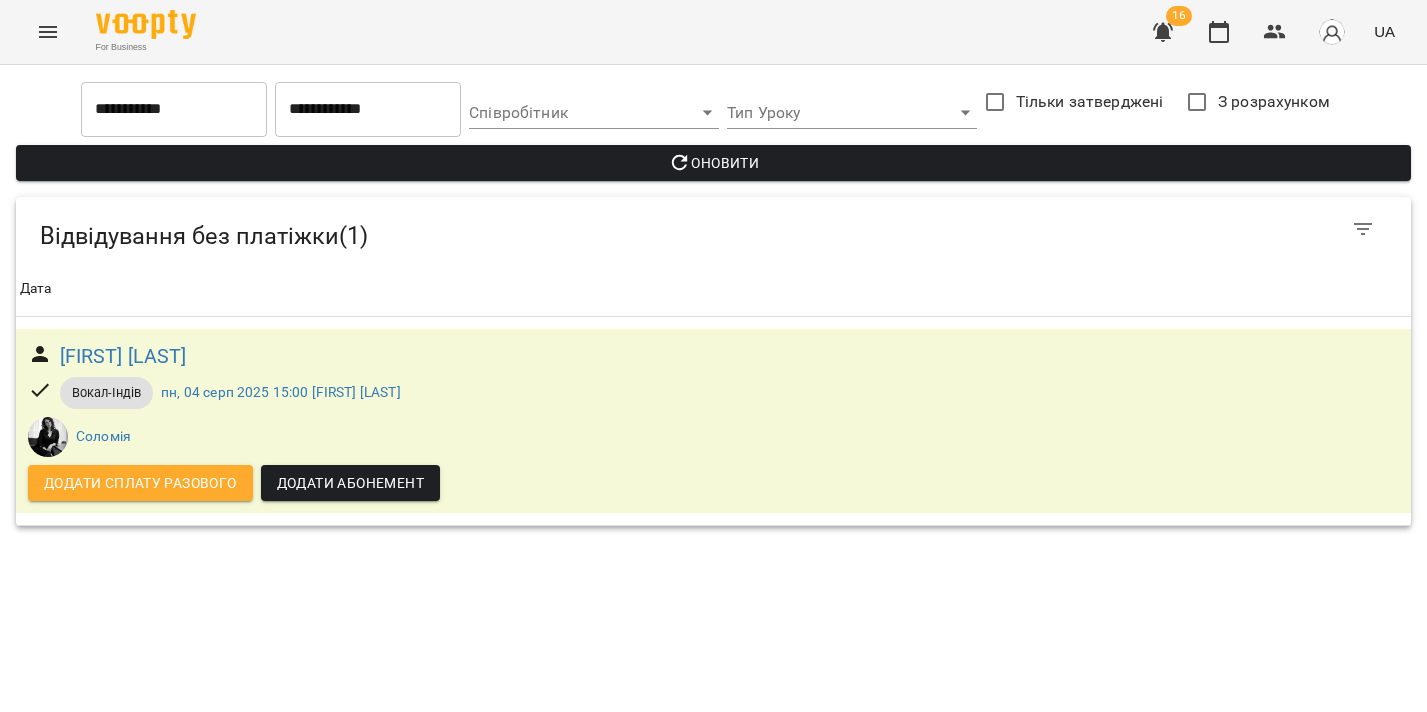 click on "16" at bounding box center (1179, 16) 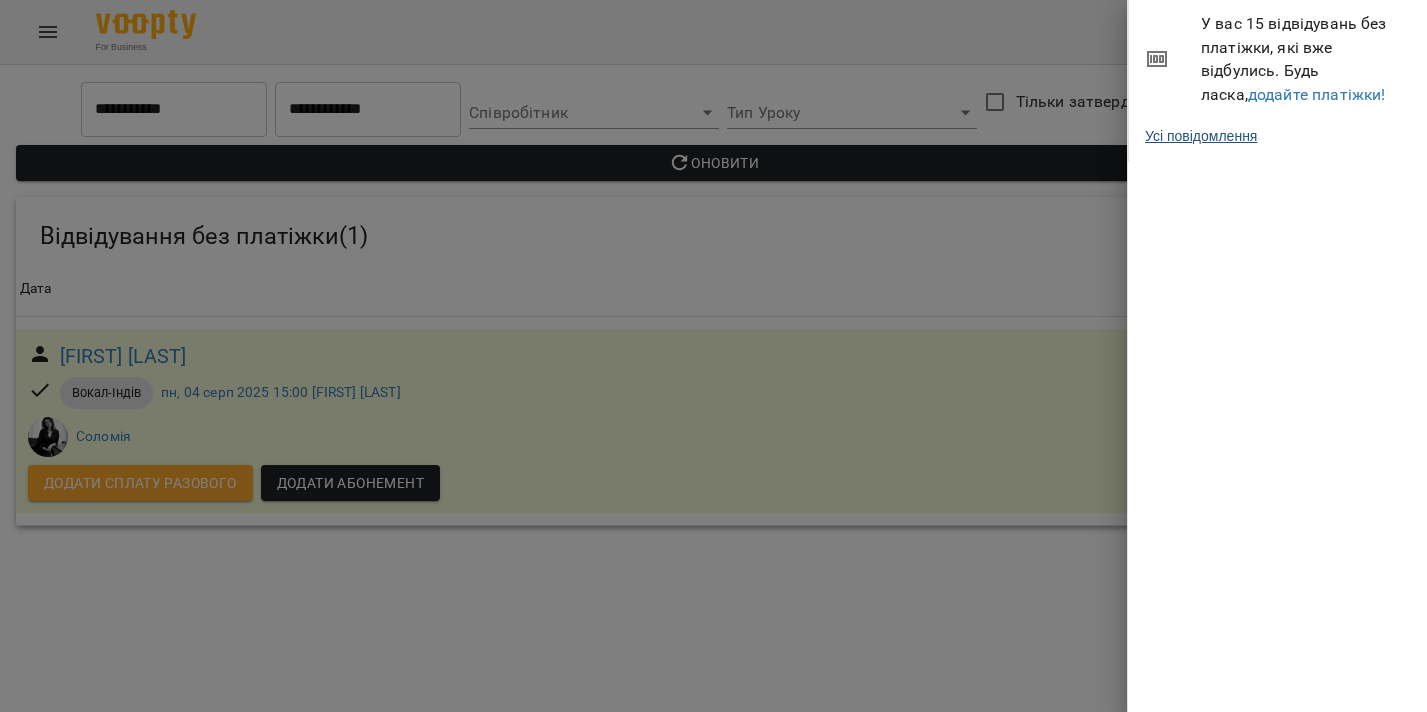 click on "Усі повідомлення" at bounding box center (1201, 136) 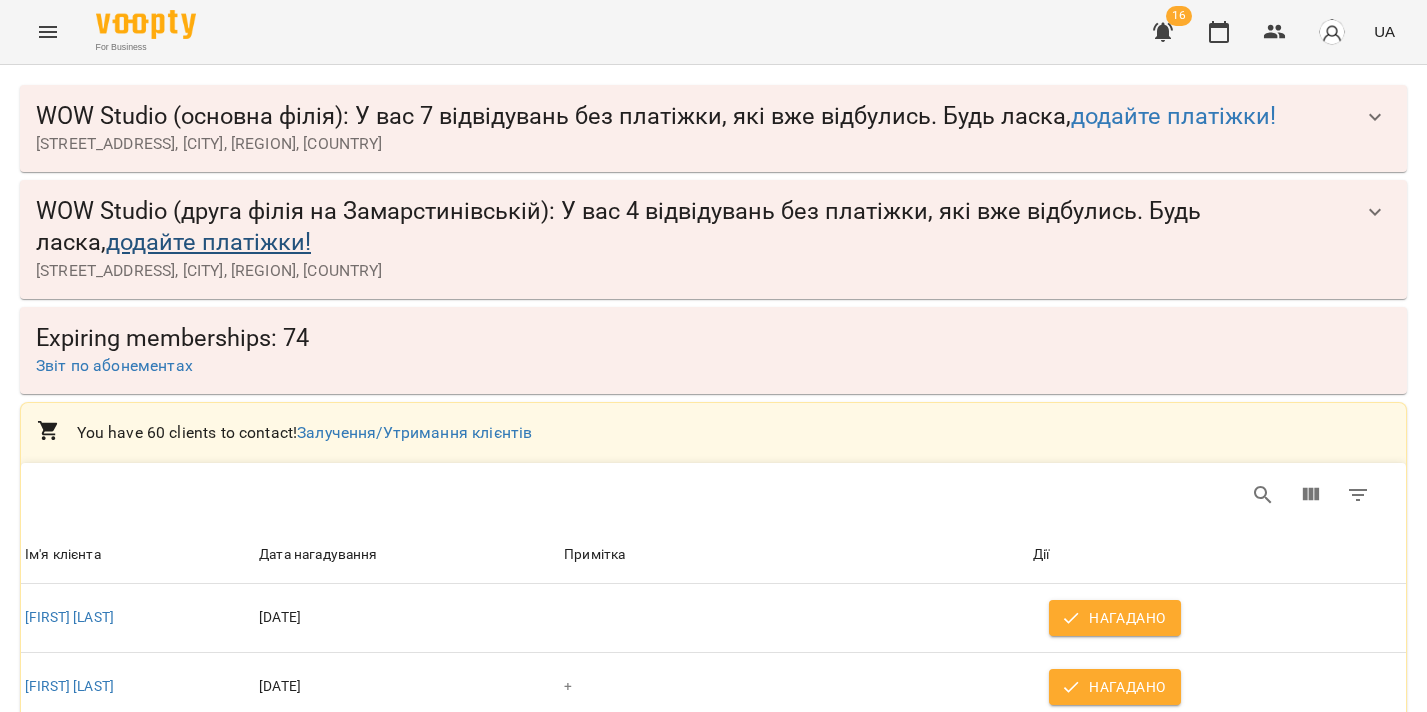 click on "додайте платіжки!" at bounding box center (208, 242) 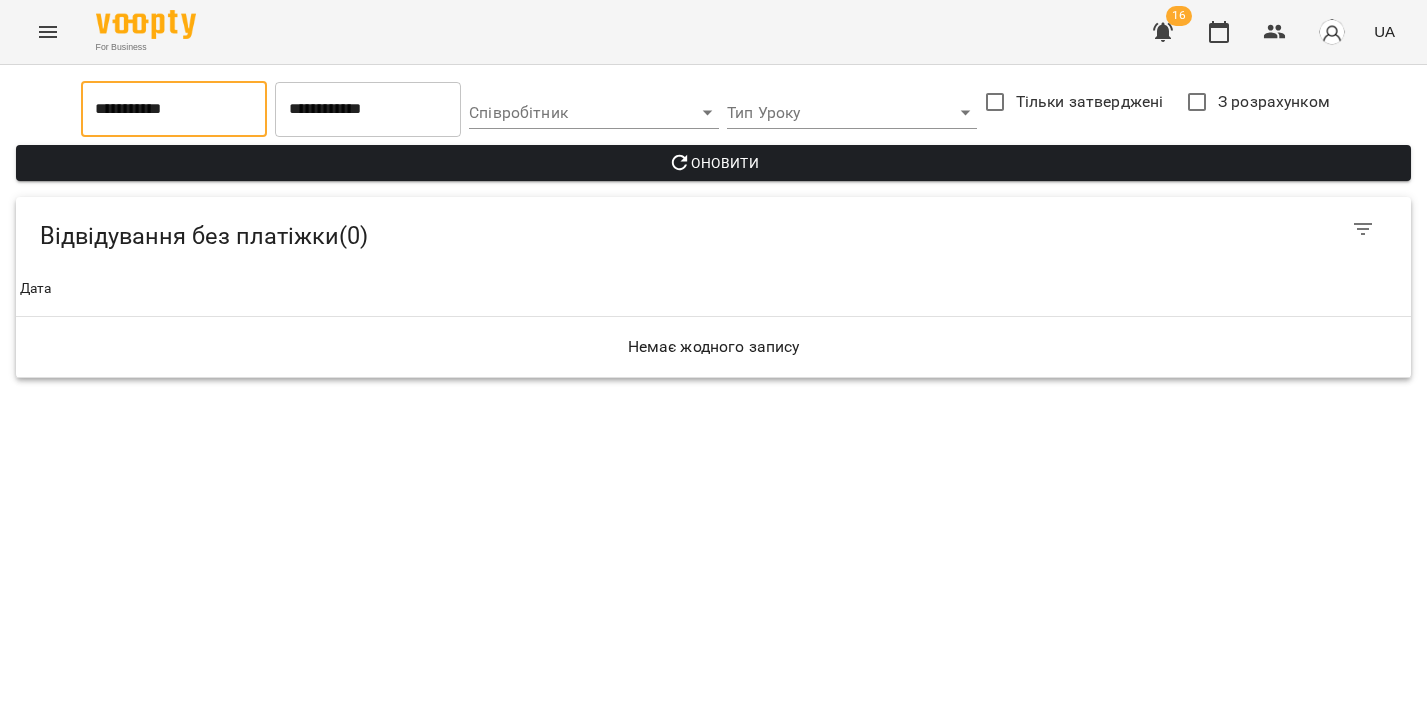 click on "**********" at bounding box center (174, 109) 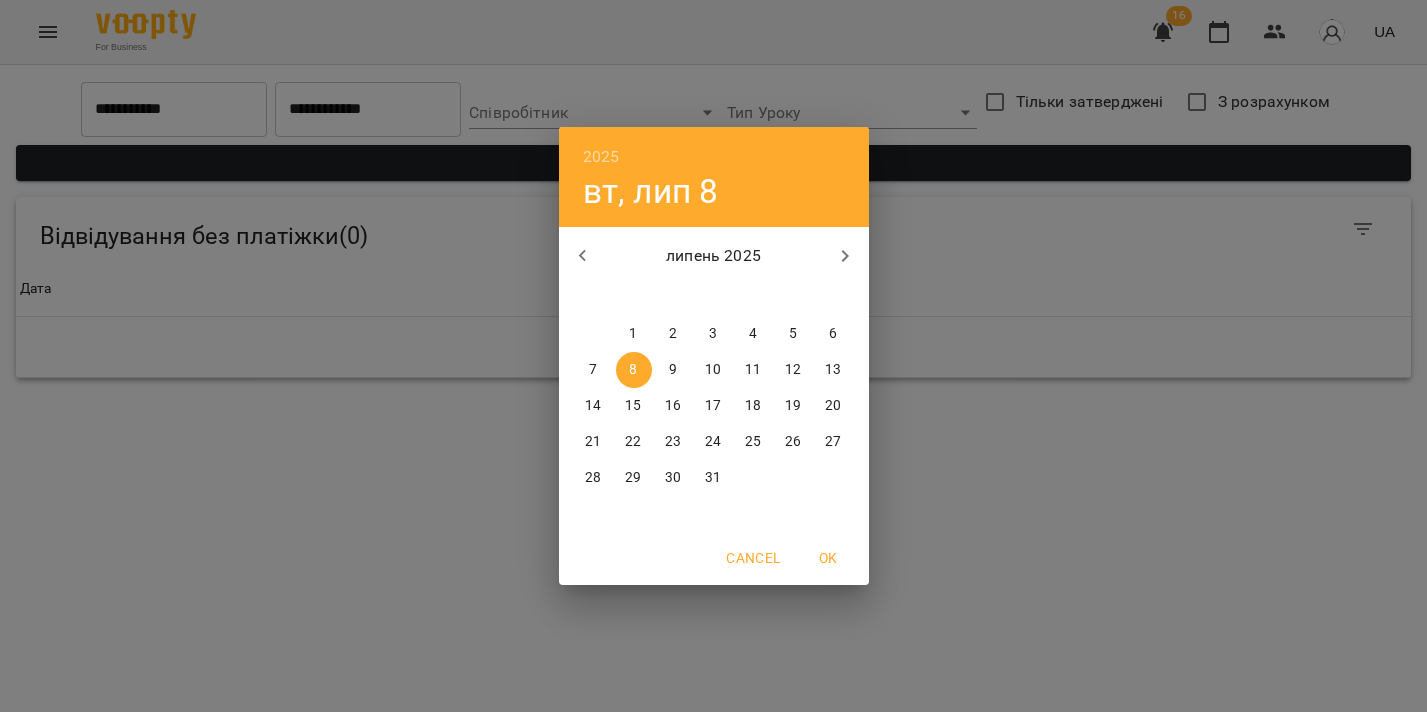 click 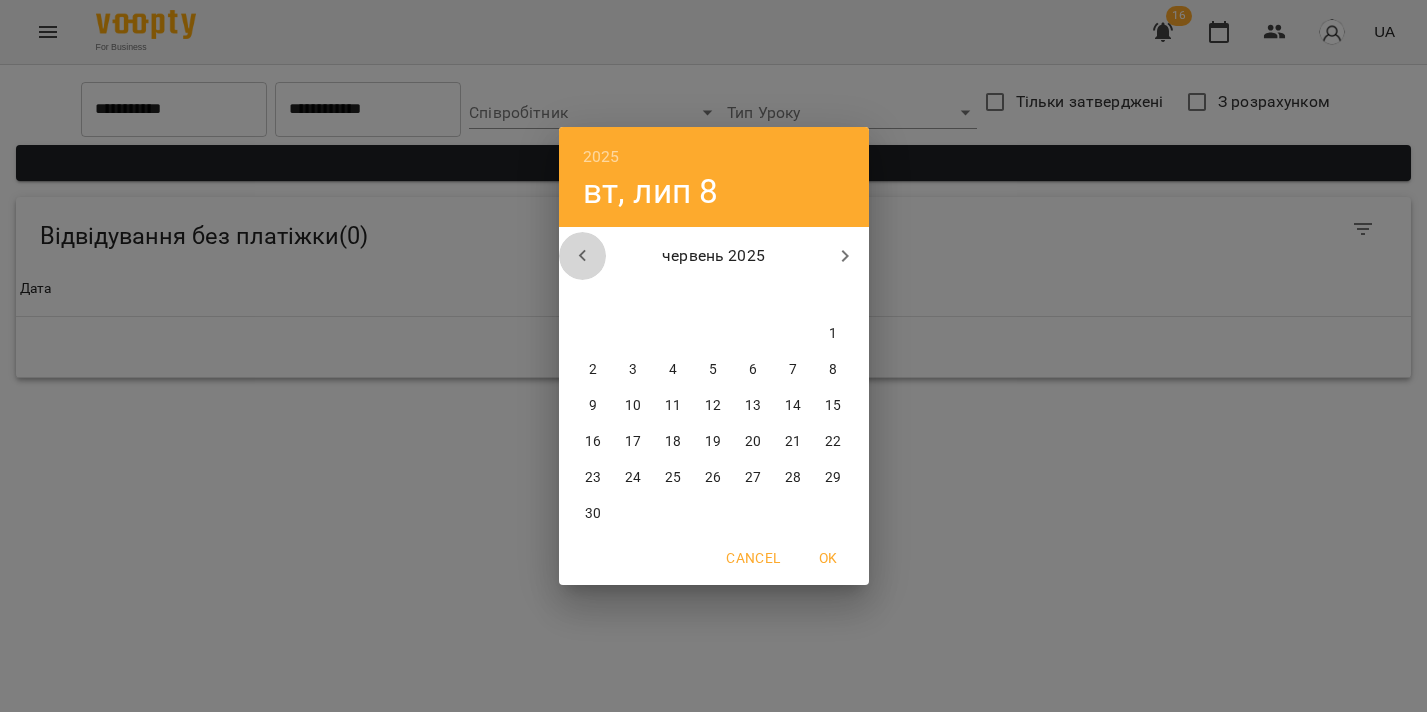 click 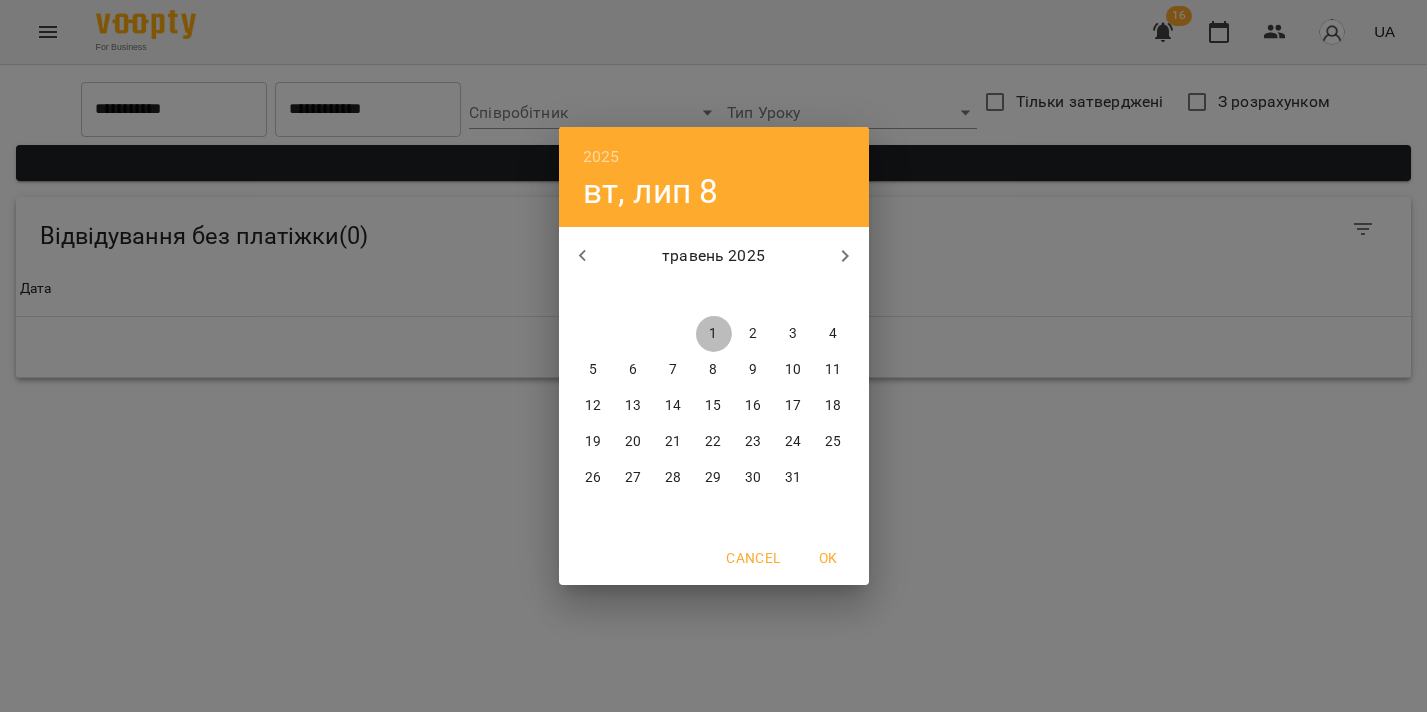 click on "1" at bounding box center [714, 334] 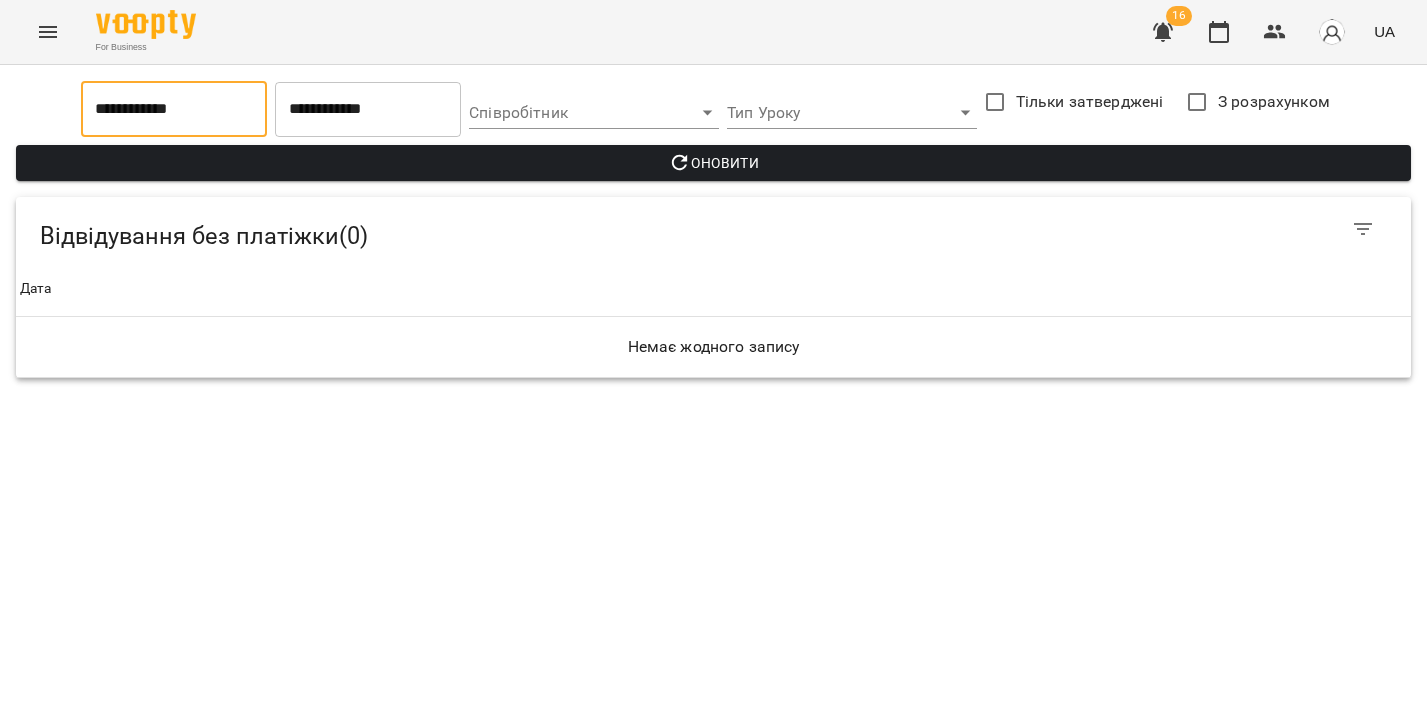 click on "Оновити" at bounding box center (713, 163) 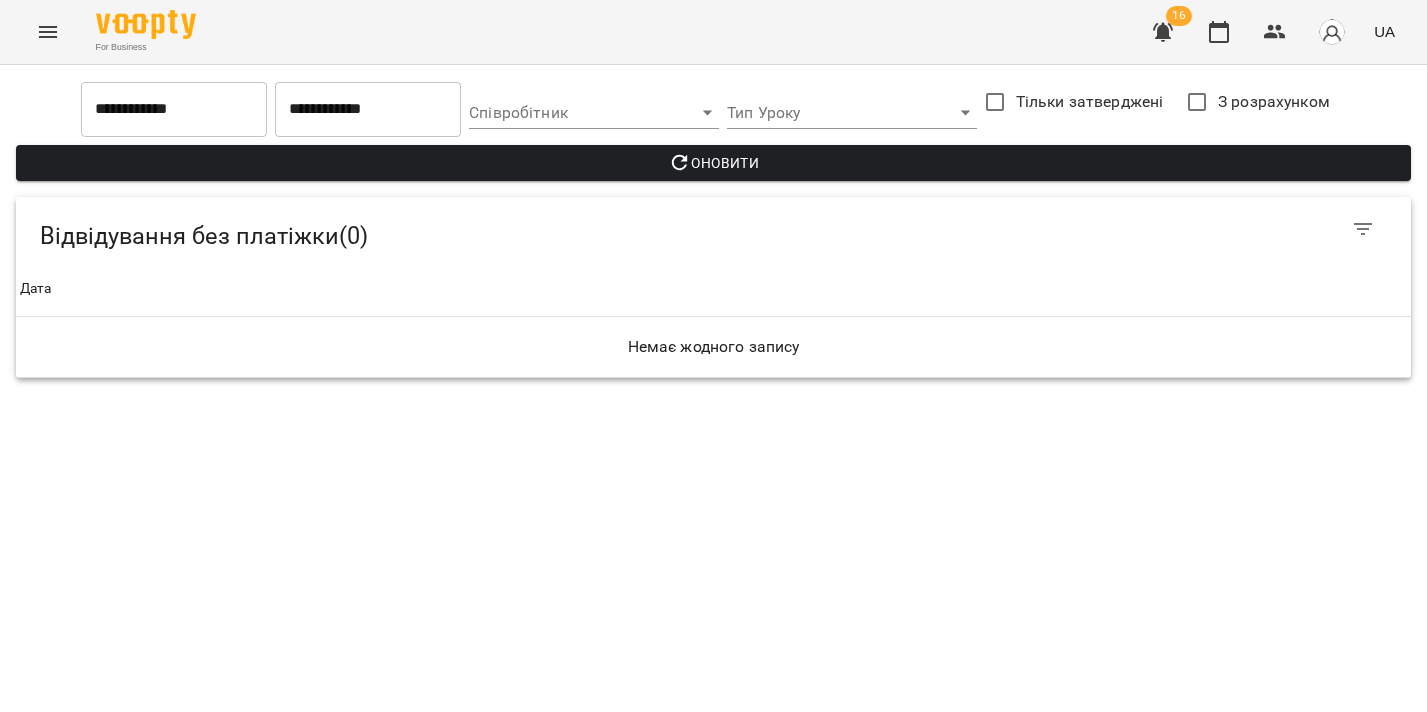 click on "Оновити" at bounding box center [713, 163] 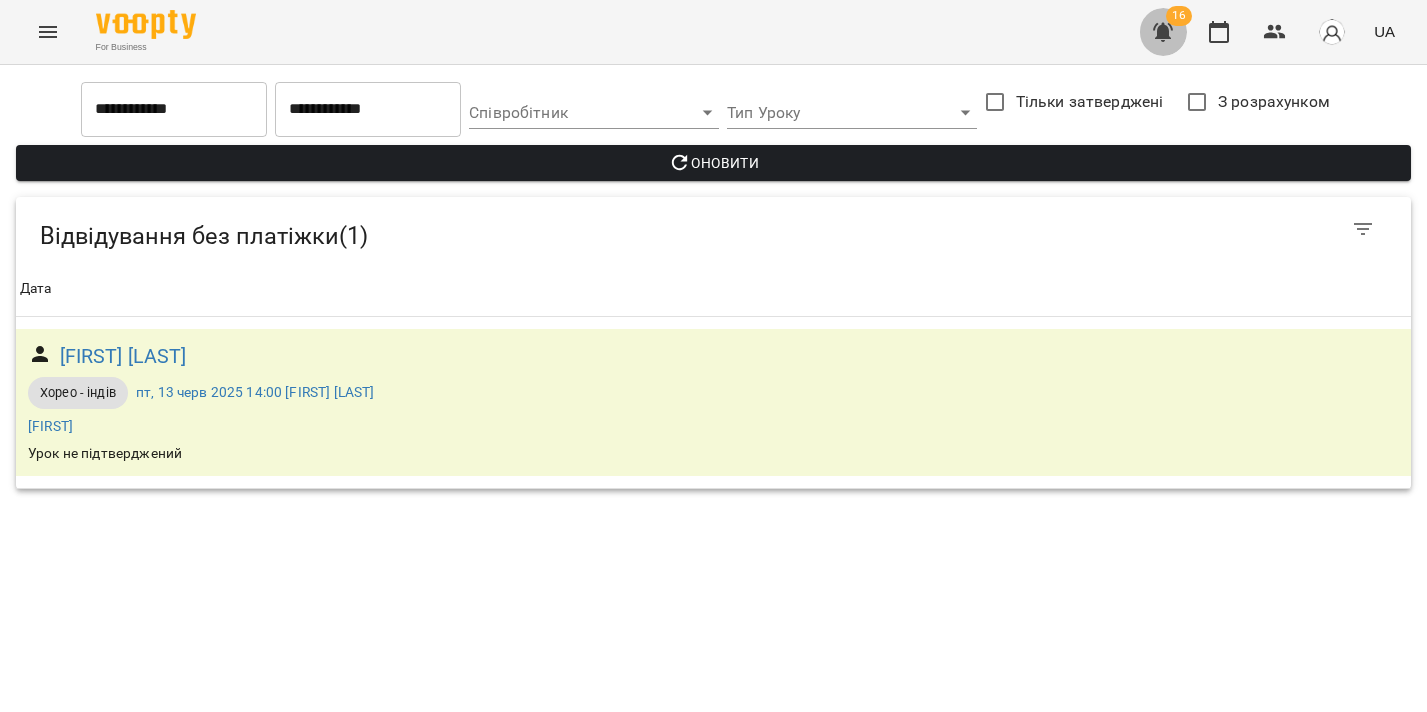 click at bounding box center [1163, 32] 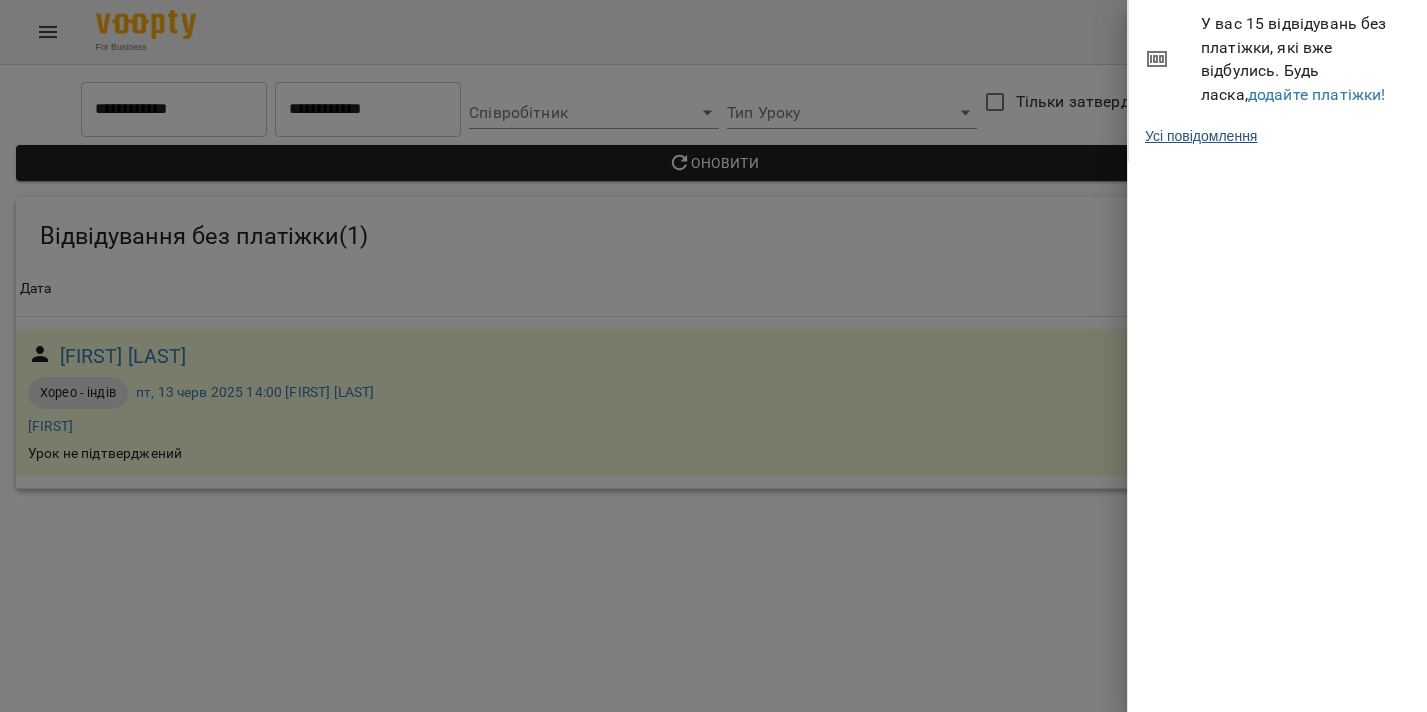 click on "Усі повідомлення" at bounding box center (1278, 136) 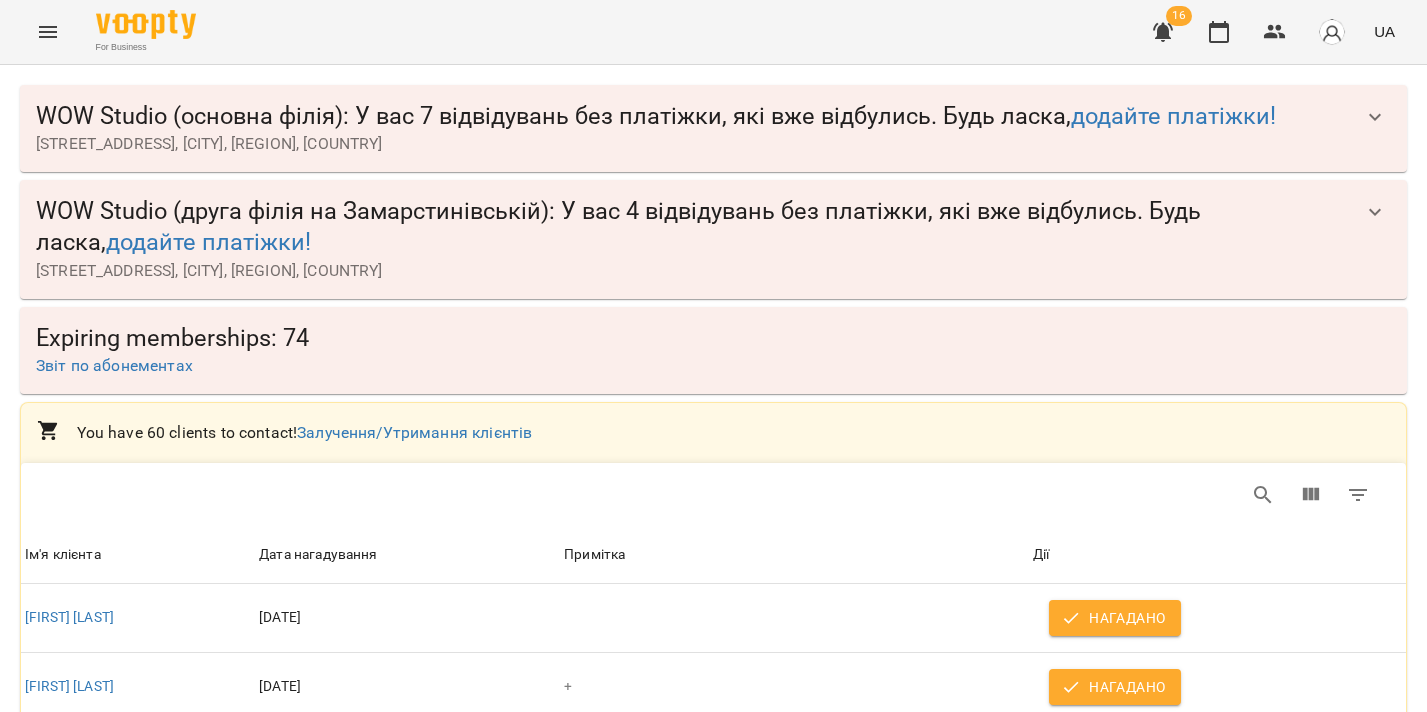 scroll, scrollTop: 0, scrollLeft: 0, axis: both 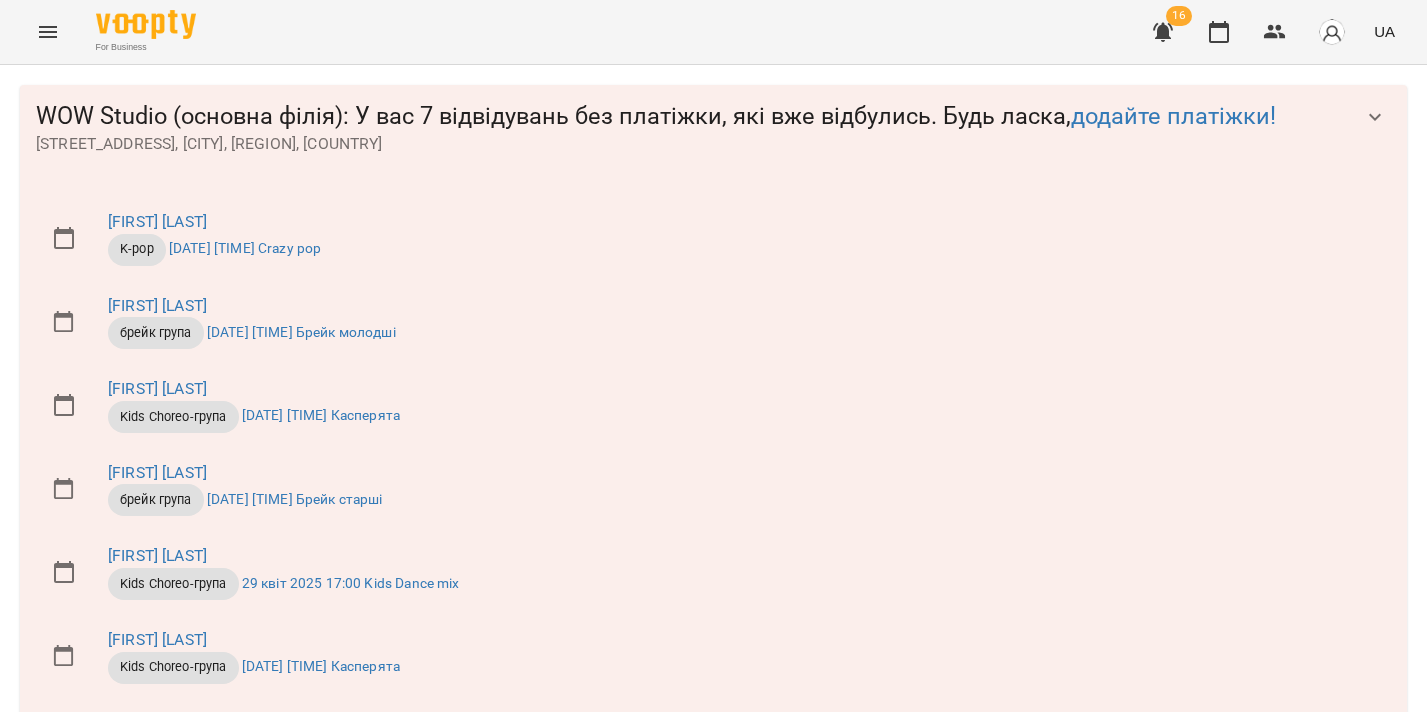 click 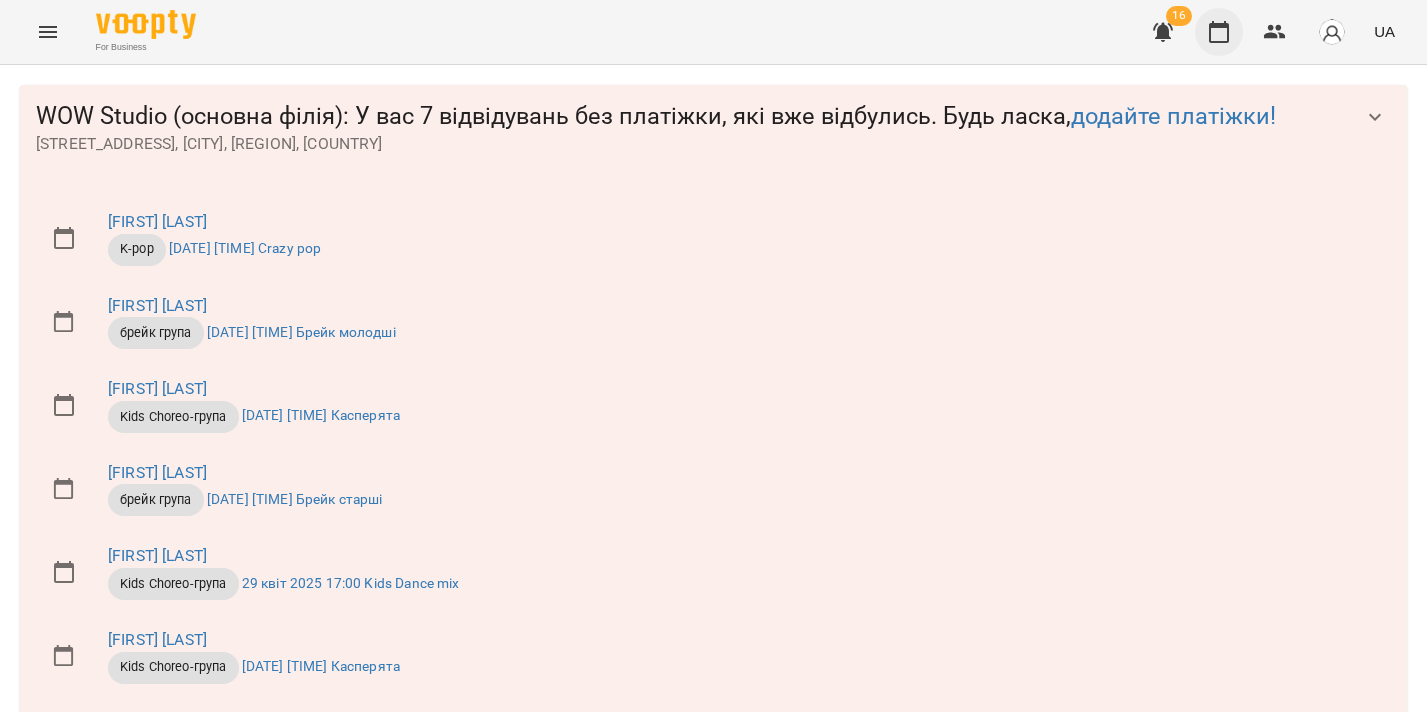 click at bounding box center (1219, 32) 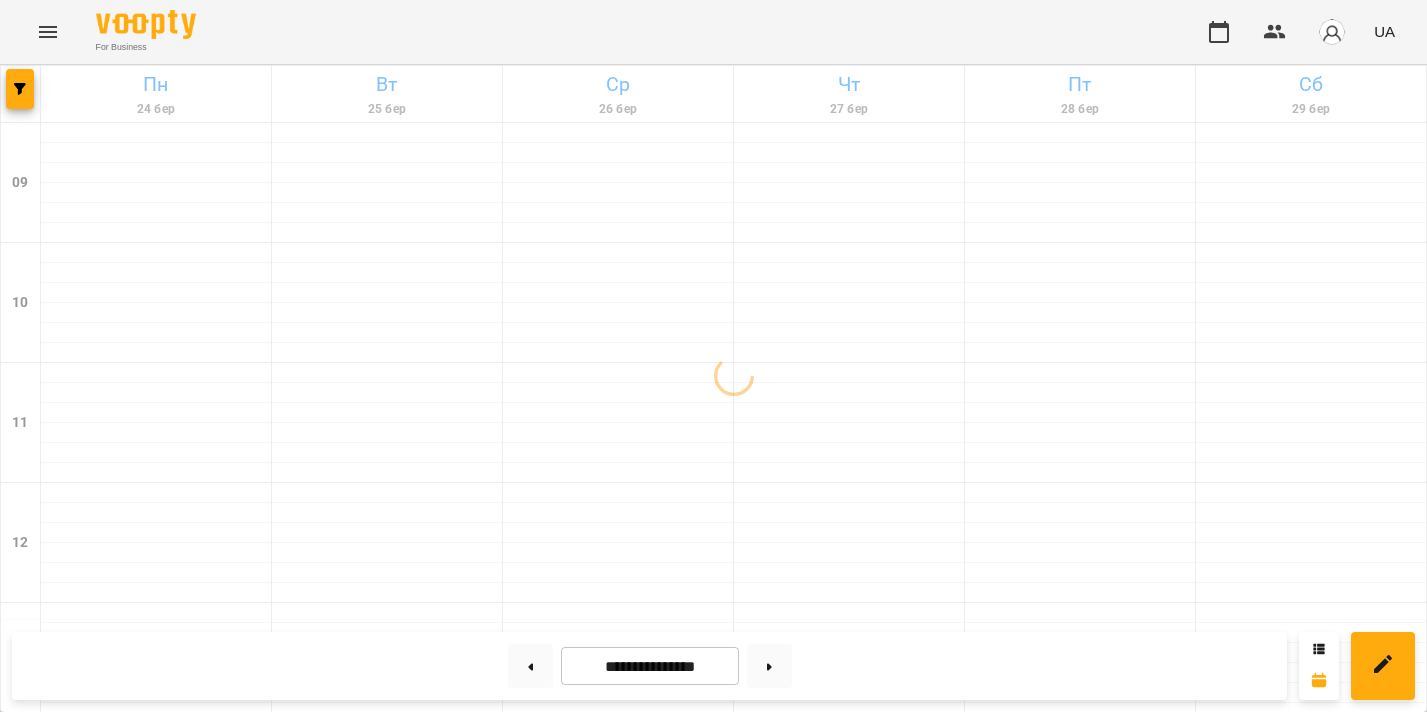 scroll, scrollTop: 0, scrollLeft: 0, axis: both 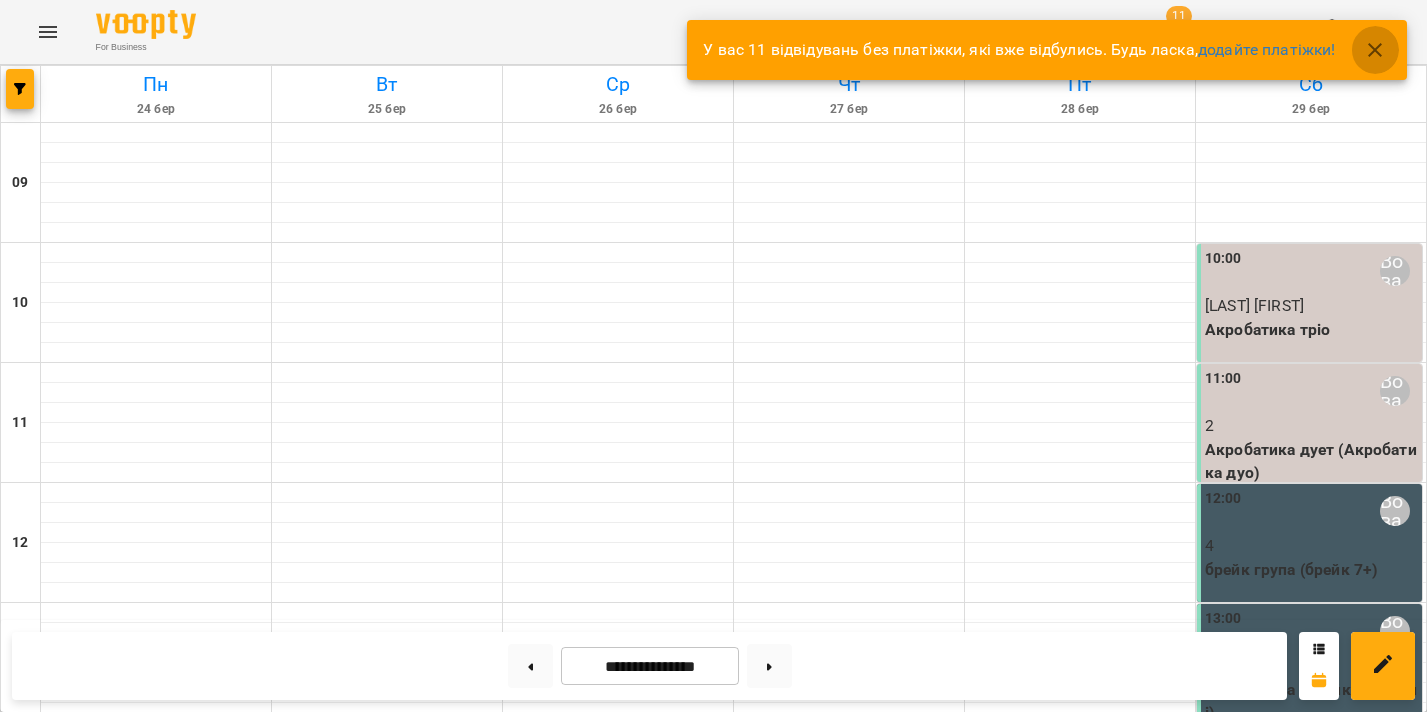 click 